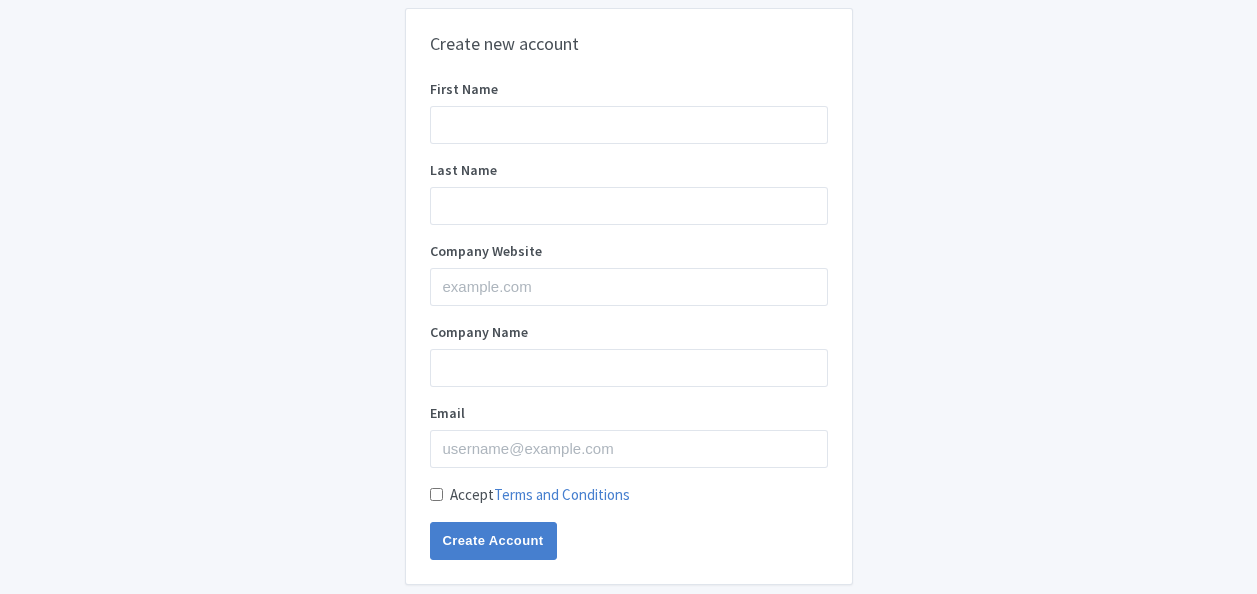 scroll, scrollTop: 0, scrollLeft: 0, axis: both 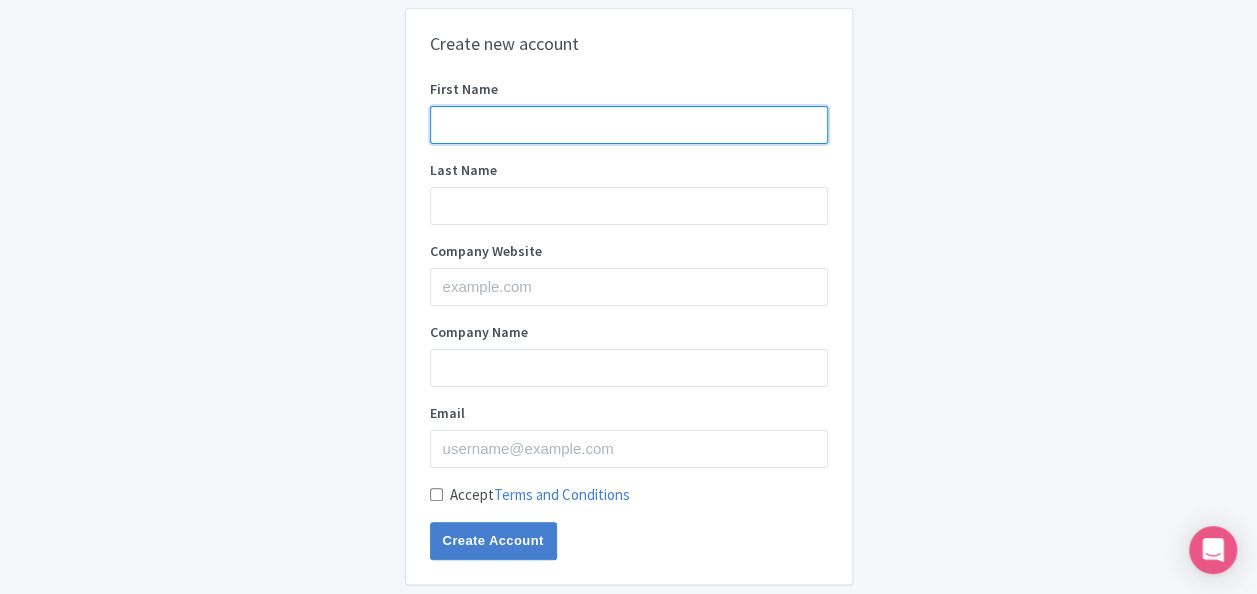 click on "First Name" at bounding box center [629, 125] 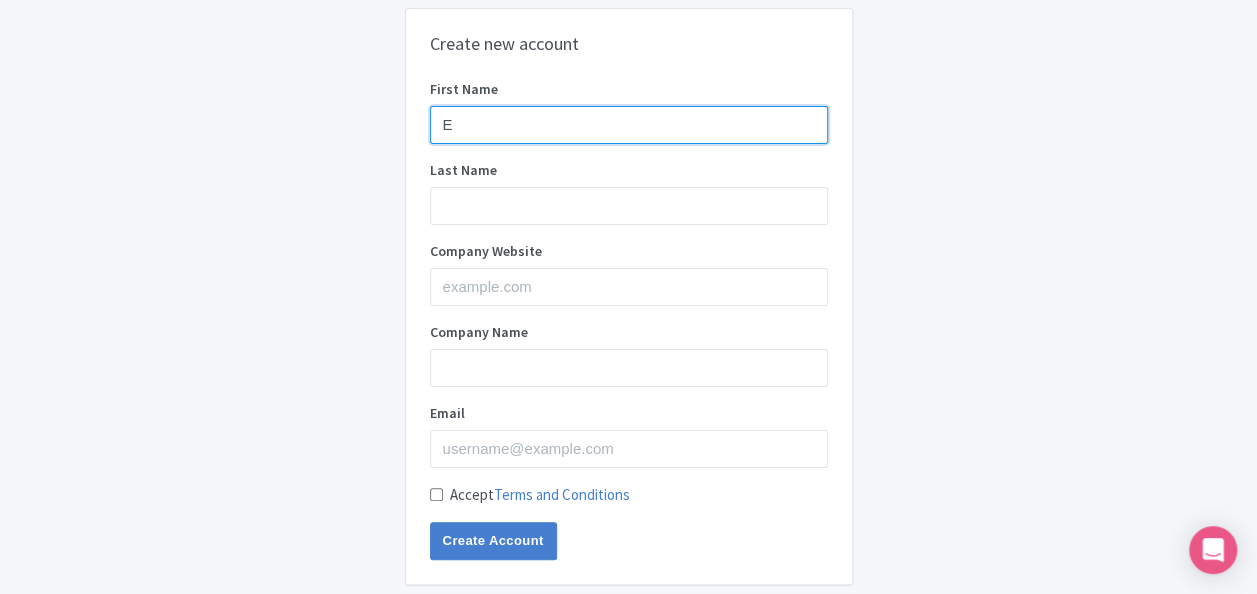 type on "[FIRST]" 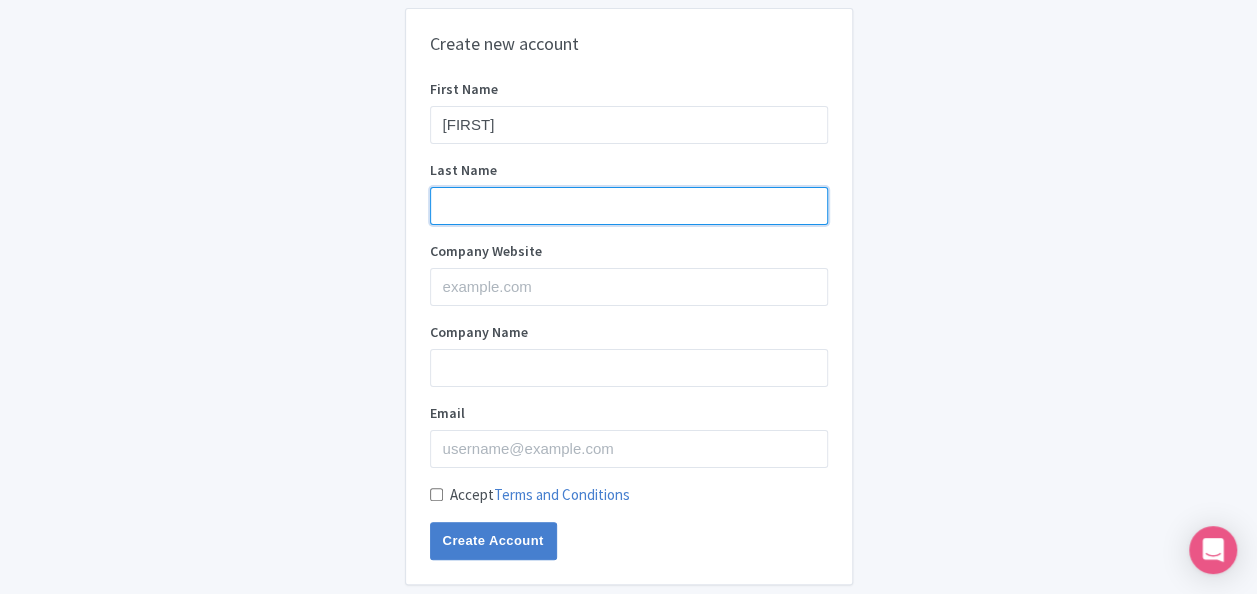 click on "Last Name" at bounding box center (629, 206) 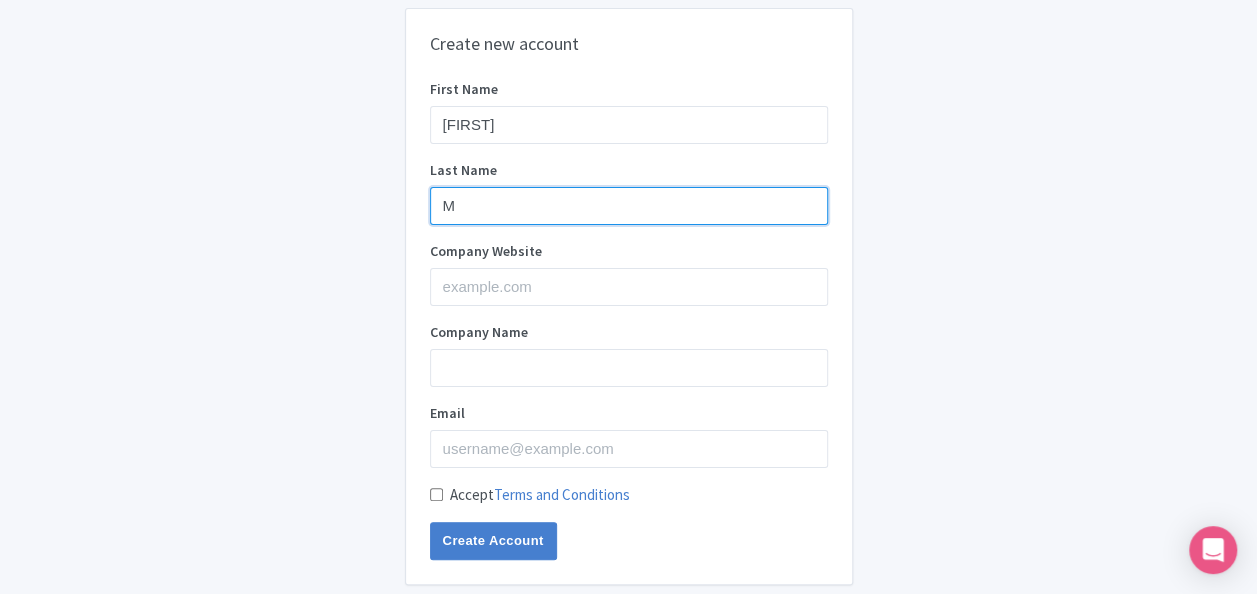 type on "[LAST]" 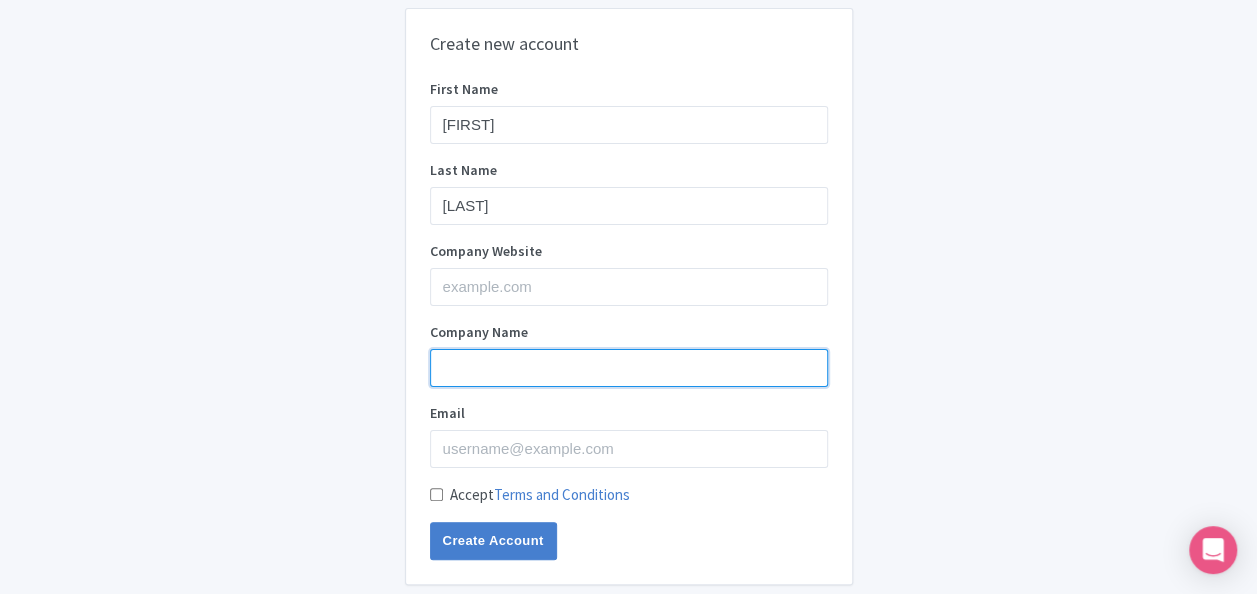 click on "Company Name" at bounding box center (629, 368) 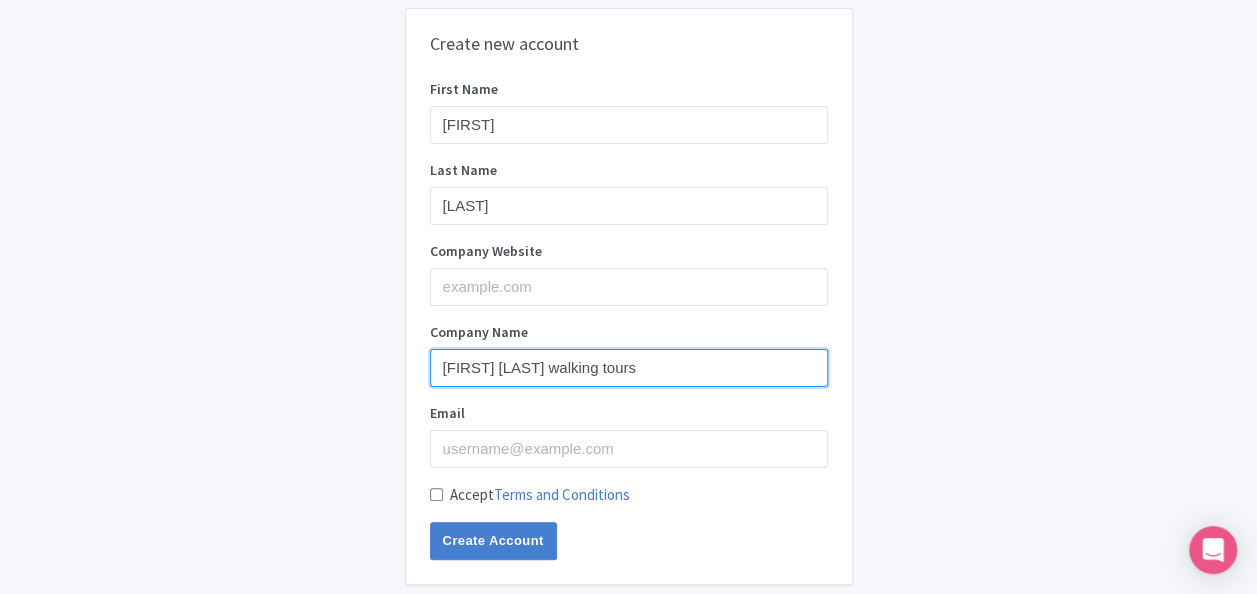 type on "[FIRST] [LAST] walking tours" 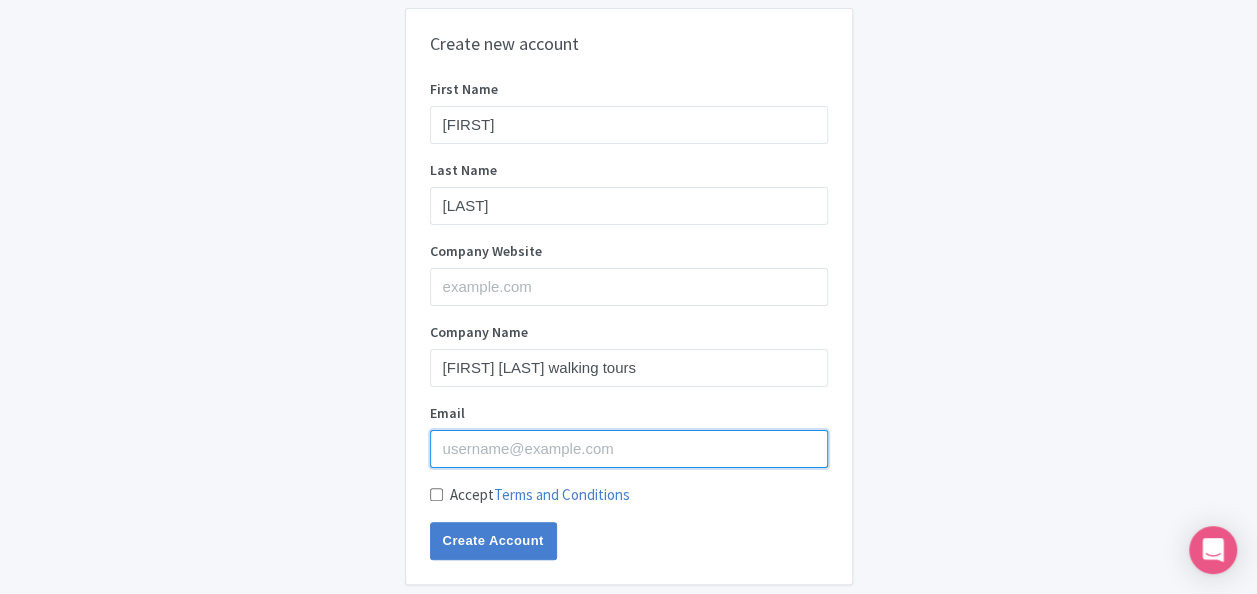click on "Email" at bounding box center [629, 449] 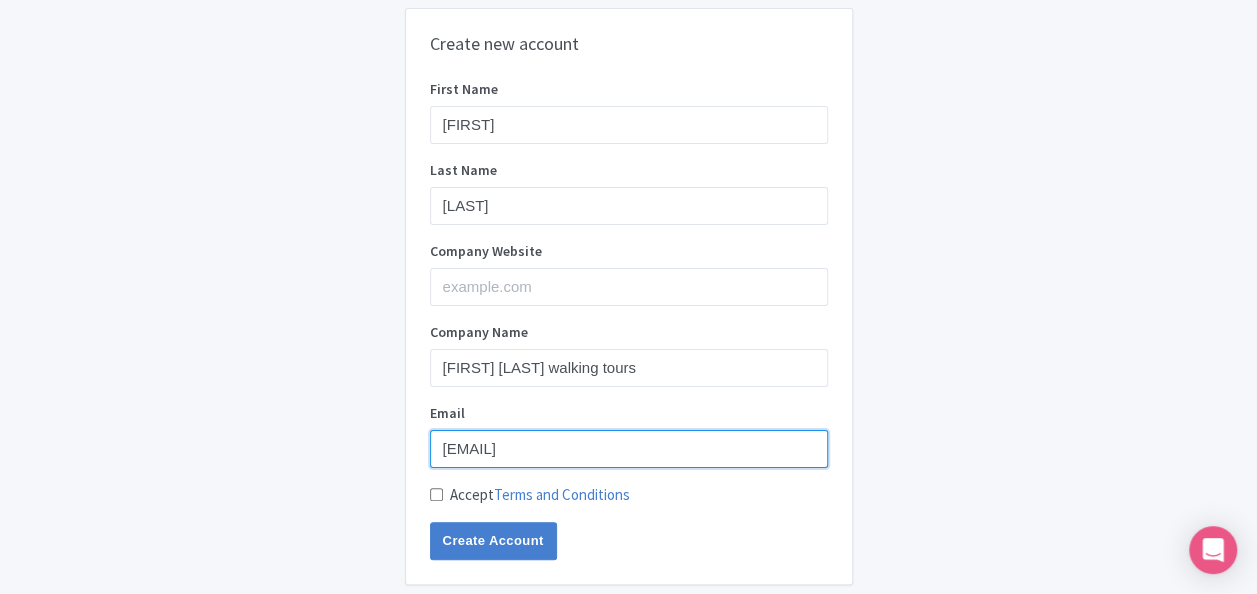 type on "[EMAIL]" 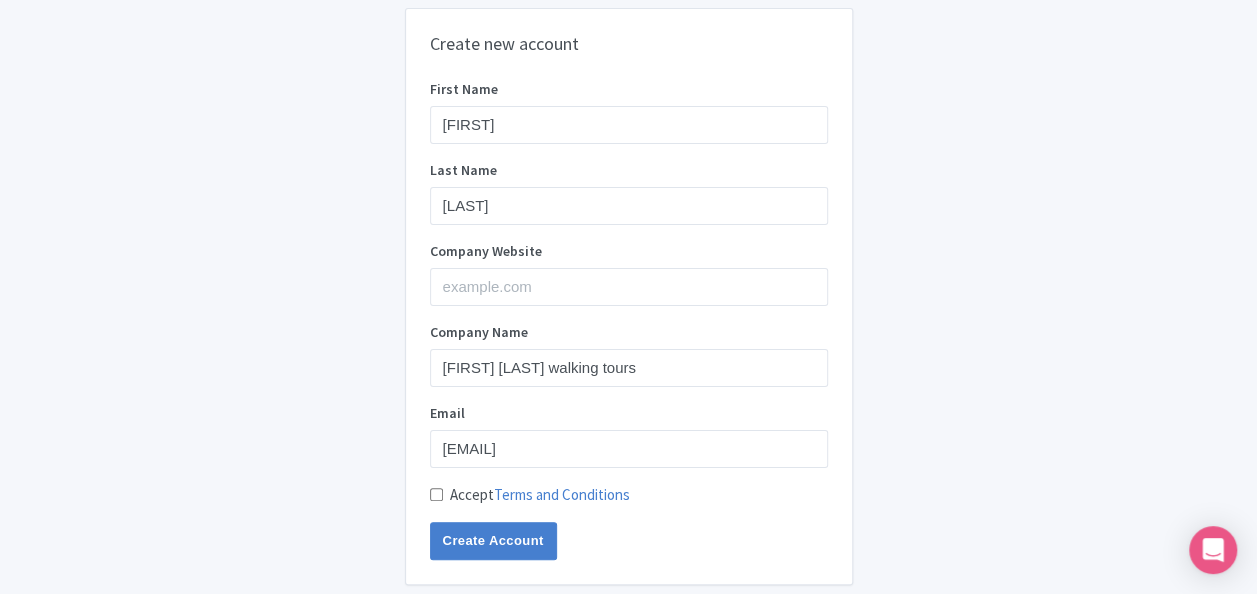 click on "Accept  Terms and Conditions" at bounding box center [436, 494] 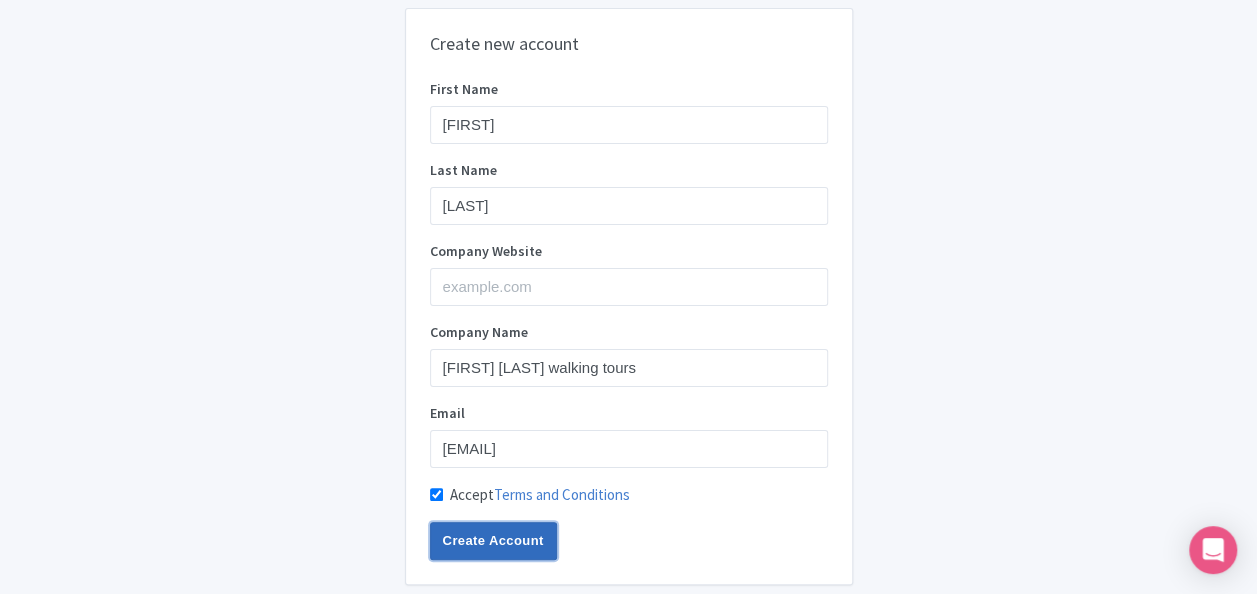 click on "Create Account" at bounding box center [493, 541] 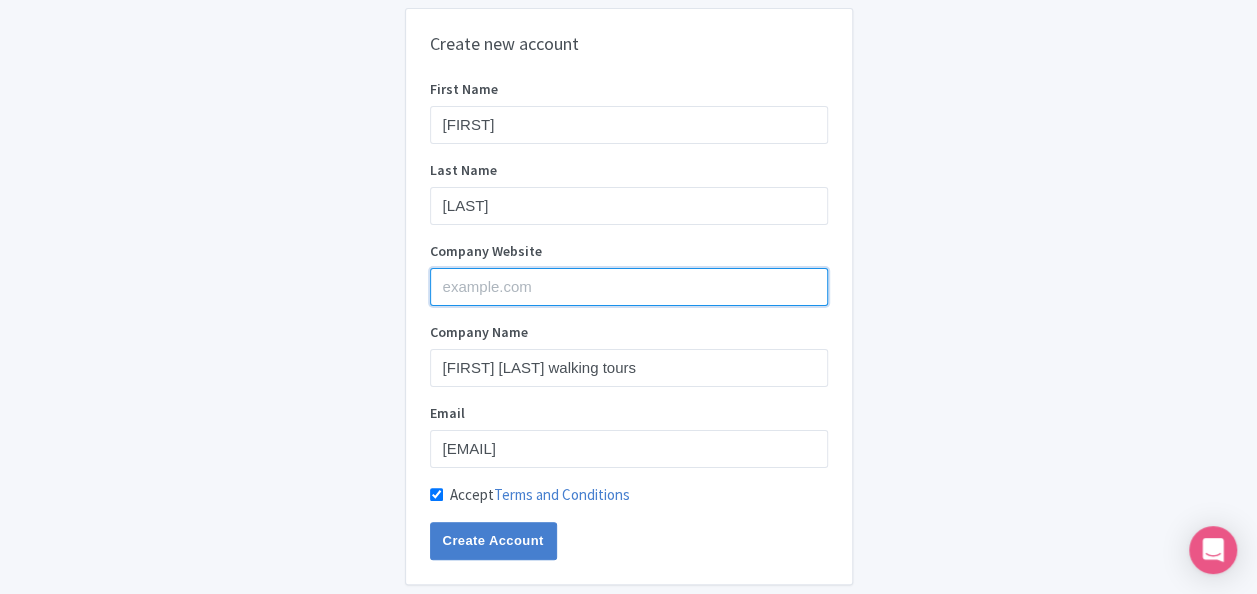 click on "Company Website" at bounding box center [629, 287] 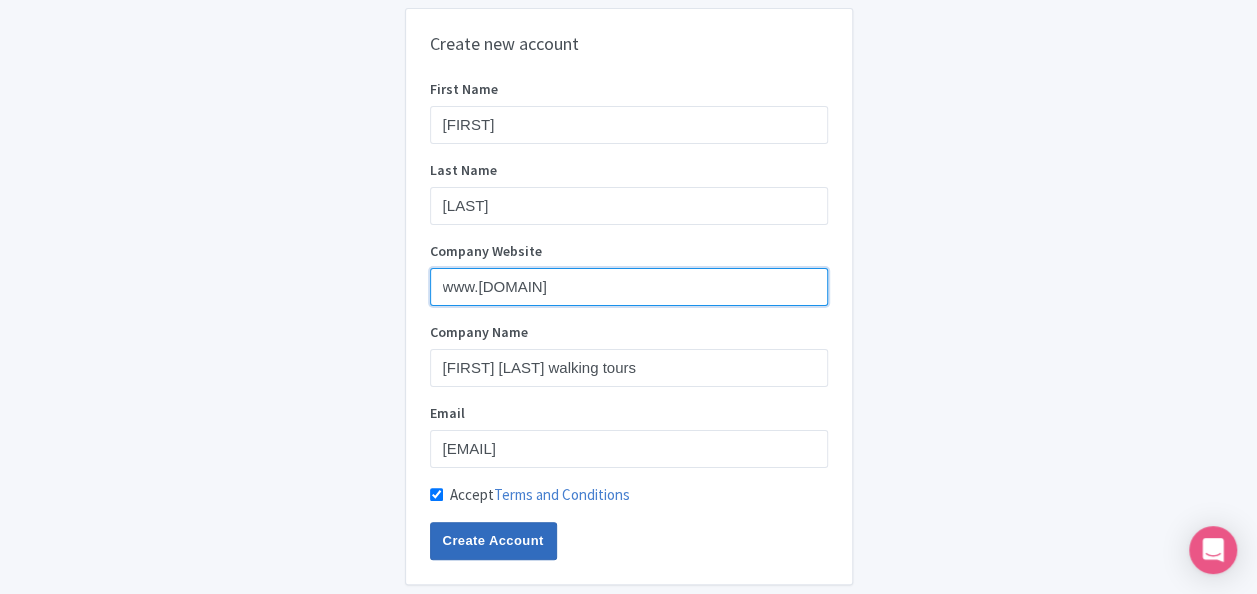 type on "www.[DOMAIN]" 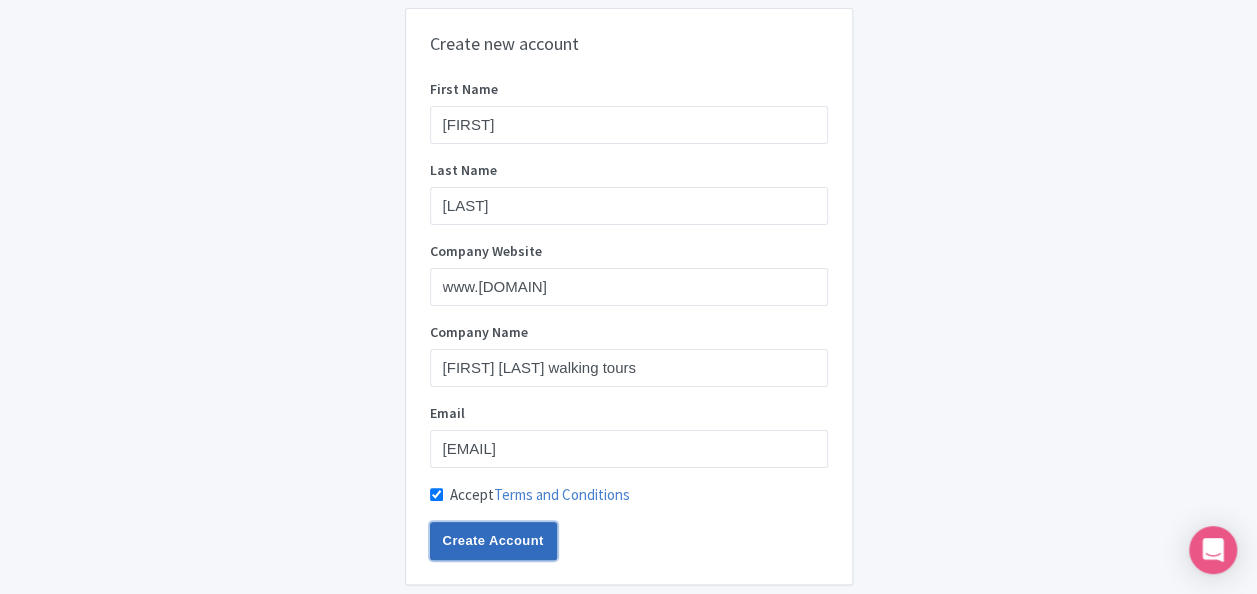 click on "Create Account" at bounding box center (493, 541) 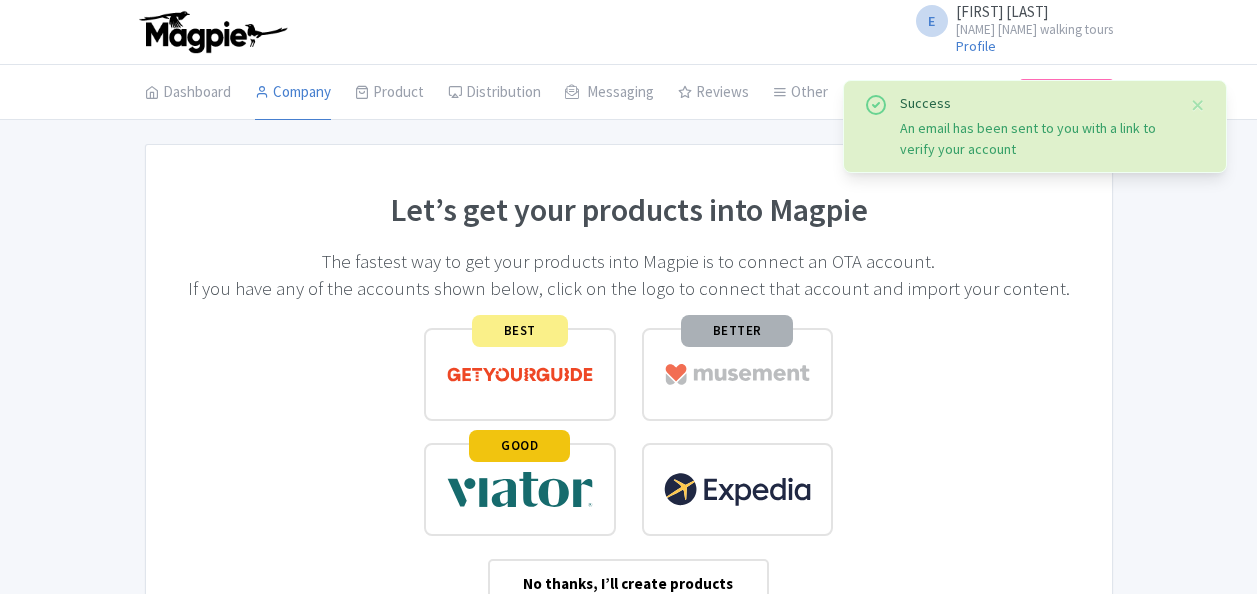 scroll, scrollTop: 0, scrollLeft: 0, axis: both 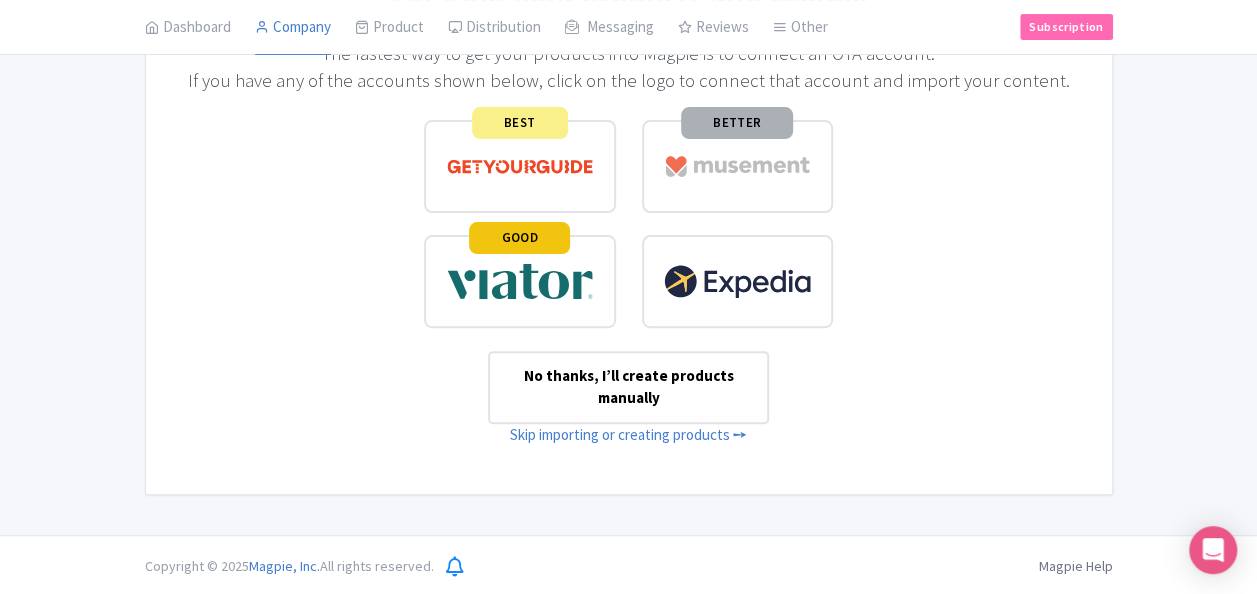 click on "No thanks, I’ll create products manually" at bounding box center (629, 387) 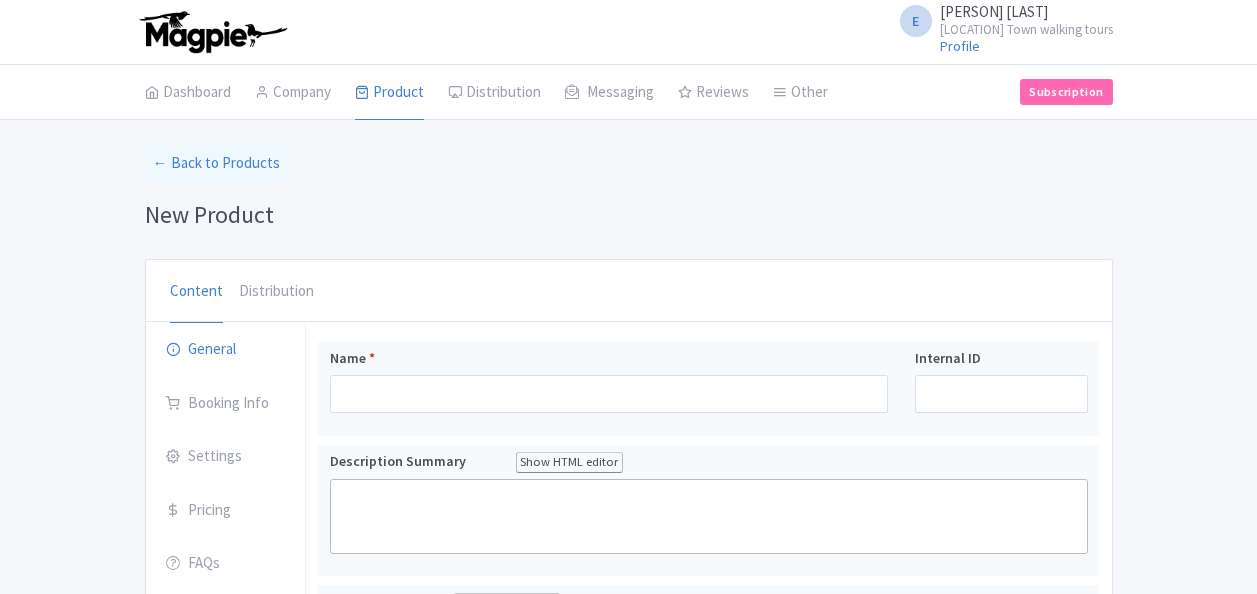 scroll, scrollTop: 0, scrollLeft: 0, axis: both 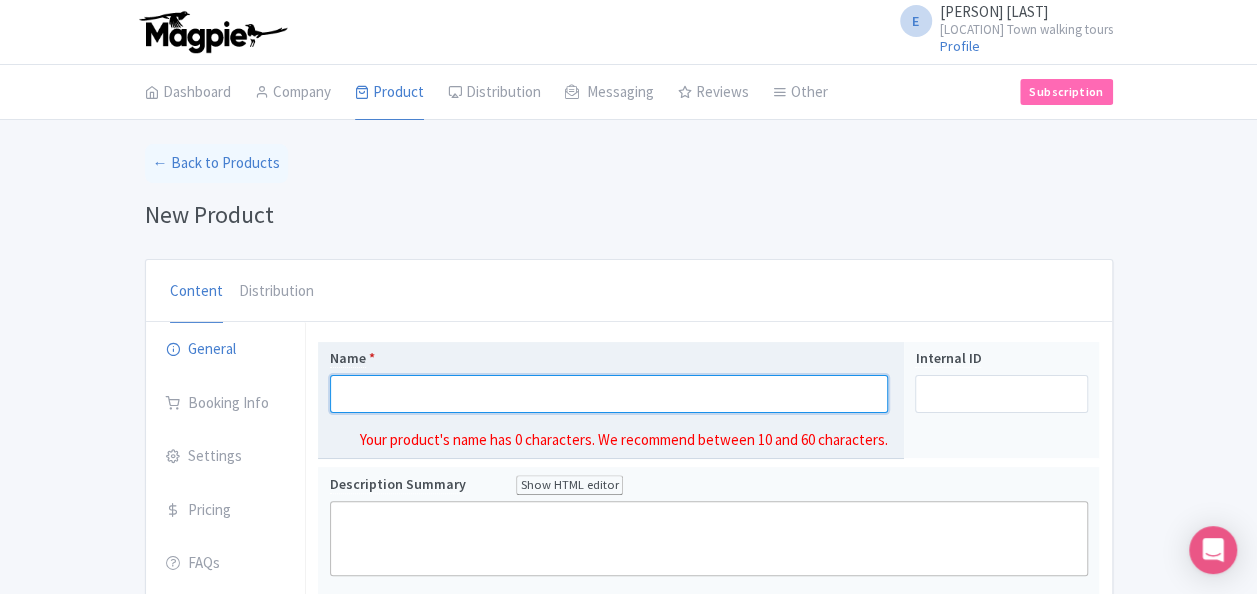 click on "Name   *" at bounding box center (609, 394) 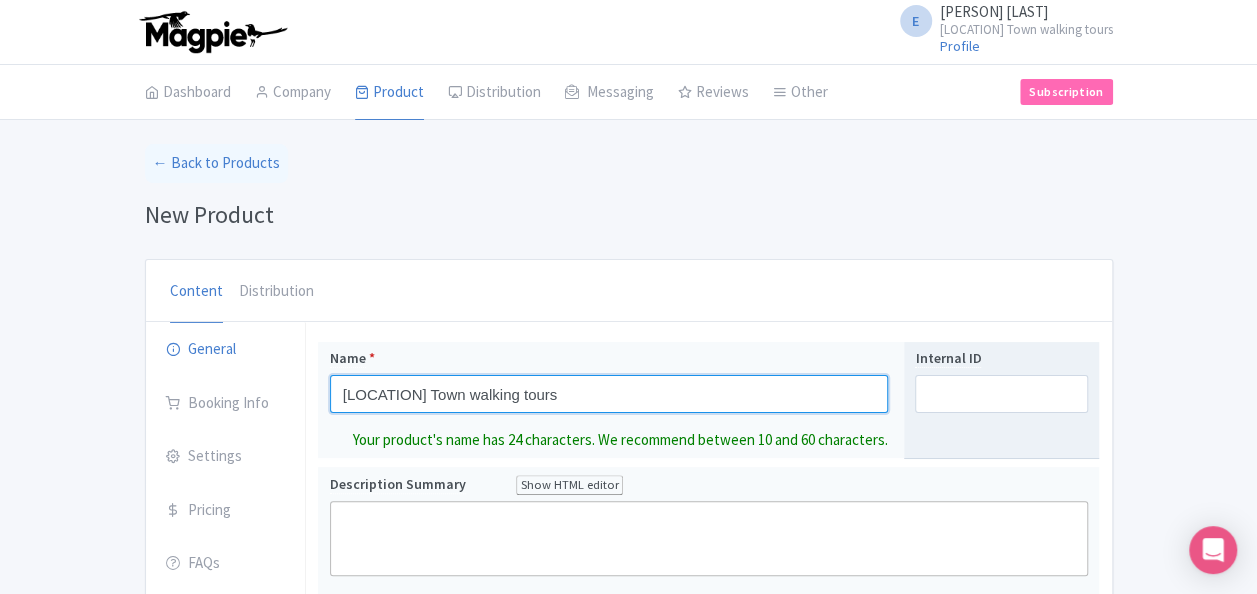 type on "[LOCATION] Town walking tours" 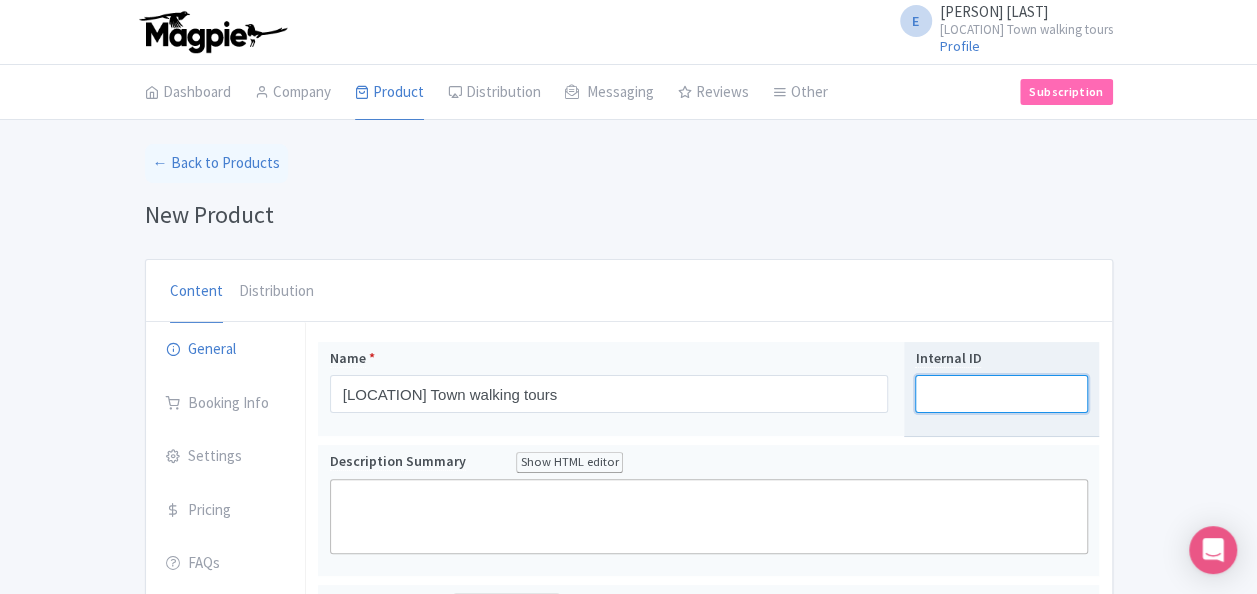click on "Internal ID" at bounding box center [1001, 394] 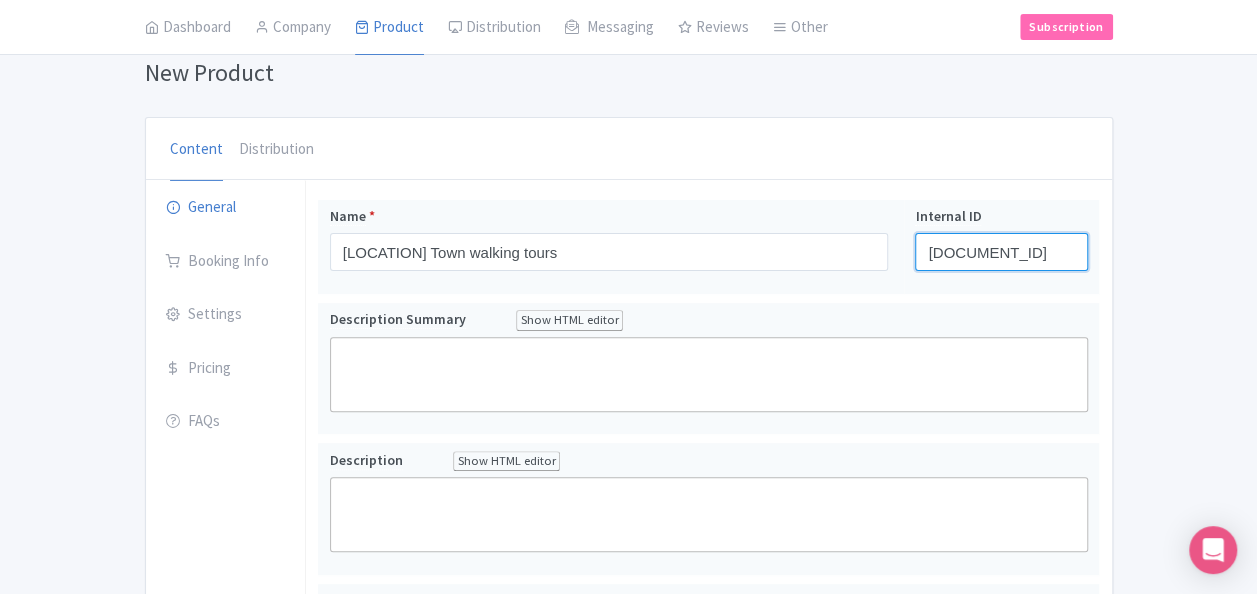 scroll, scrollTop: 160, scrollLeft: 0, axis: vertical 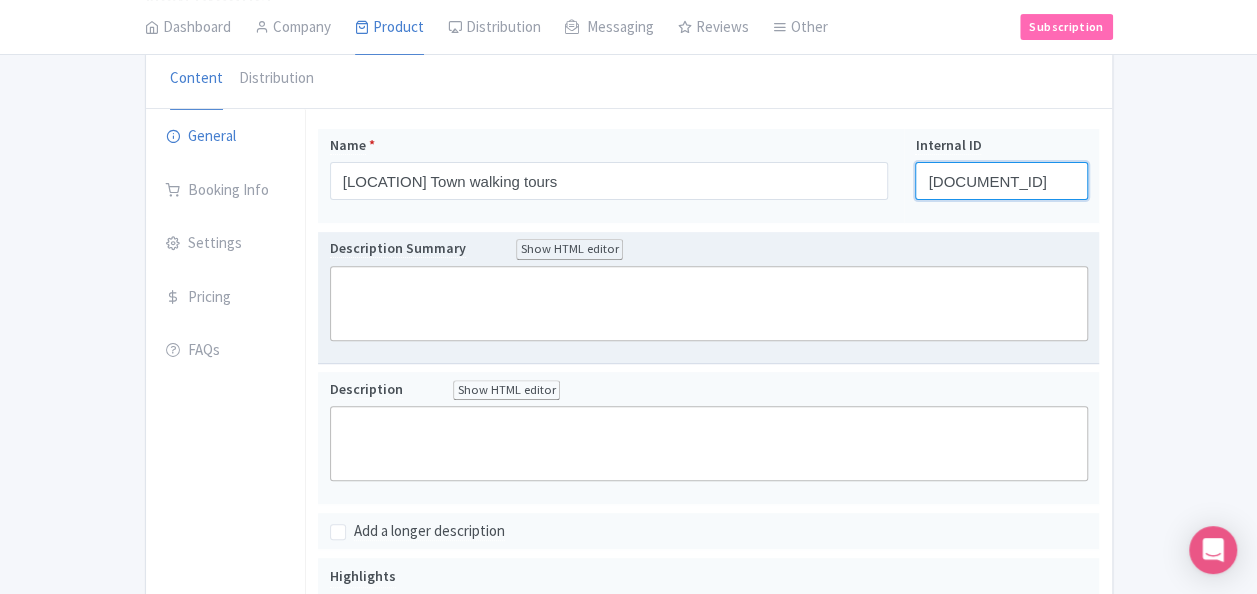 type on "[DOCUMENT_ID]" 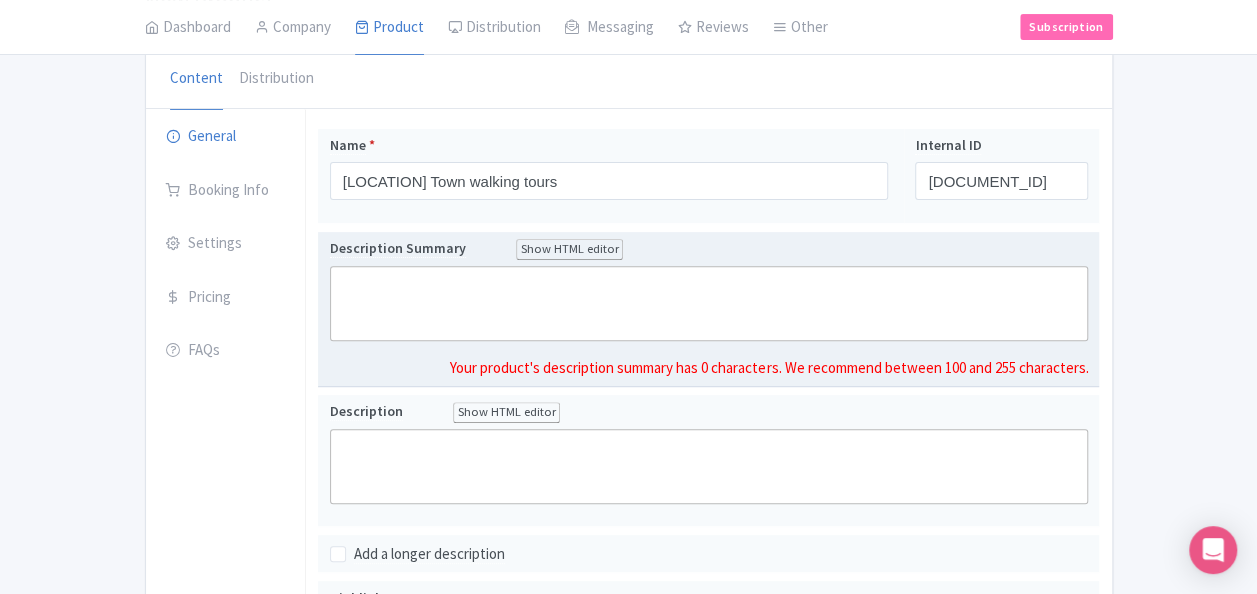 click 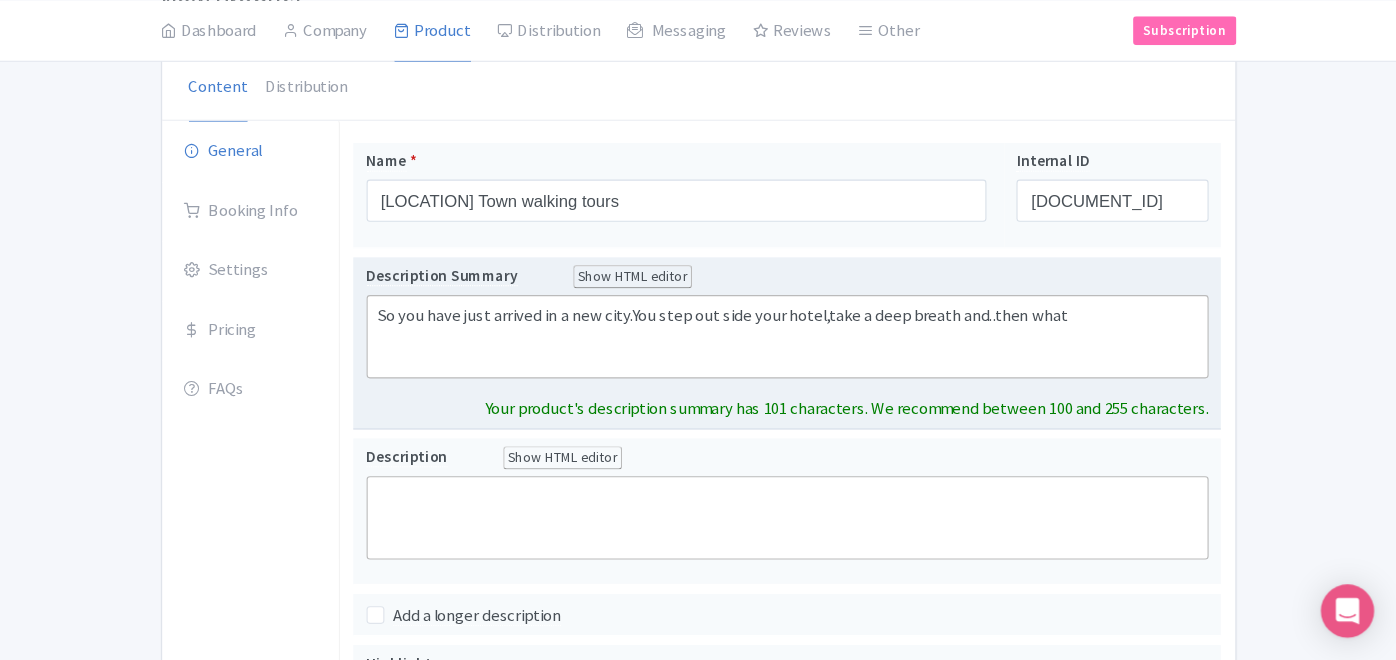 scroll, scrollTop: 213, scrollLeft: 0, axis: vertical 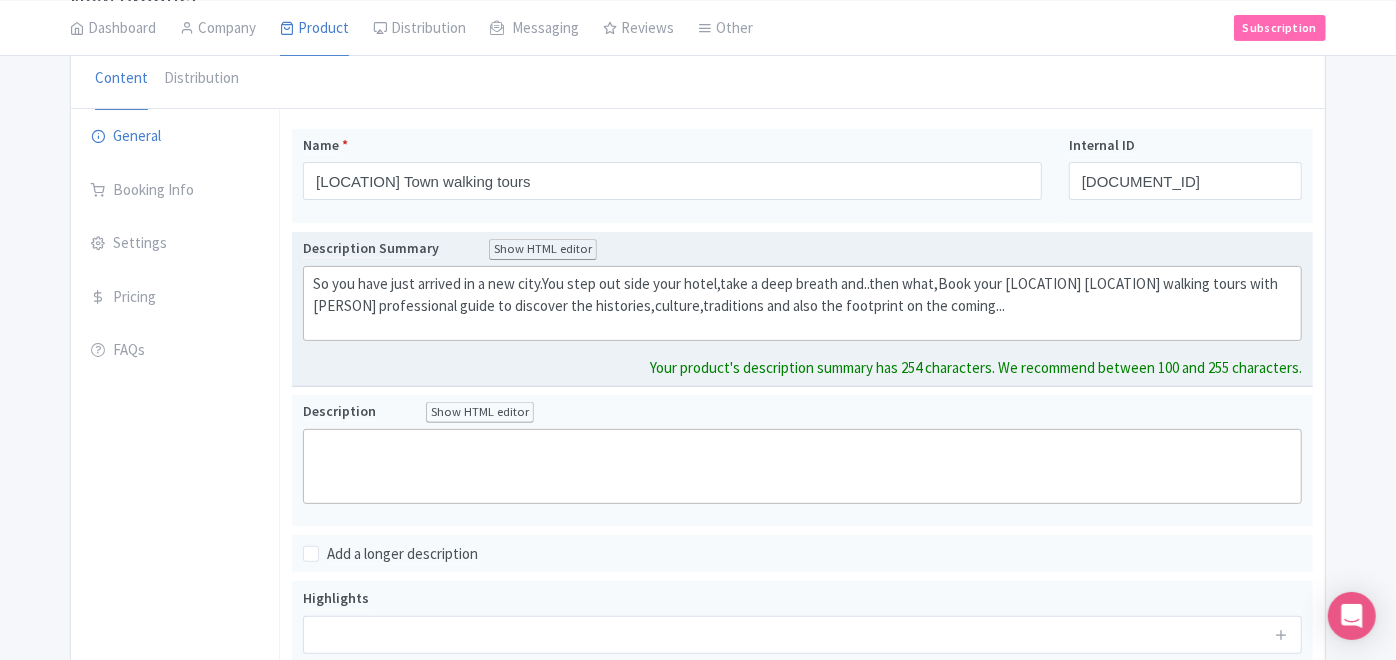 type on "So you have just arrived in a new city.You step out side your hotel,take a deep breath and..then what,Book your [LOCATION] walking tours with [FIRST] [LAST] professional guide to discover the histories,culture,traditions and also the coming..." 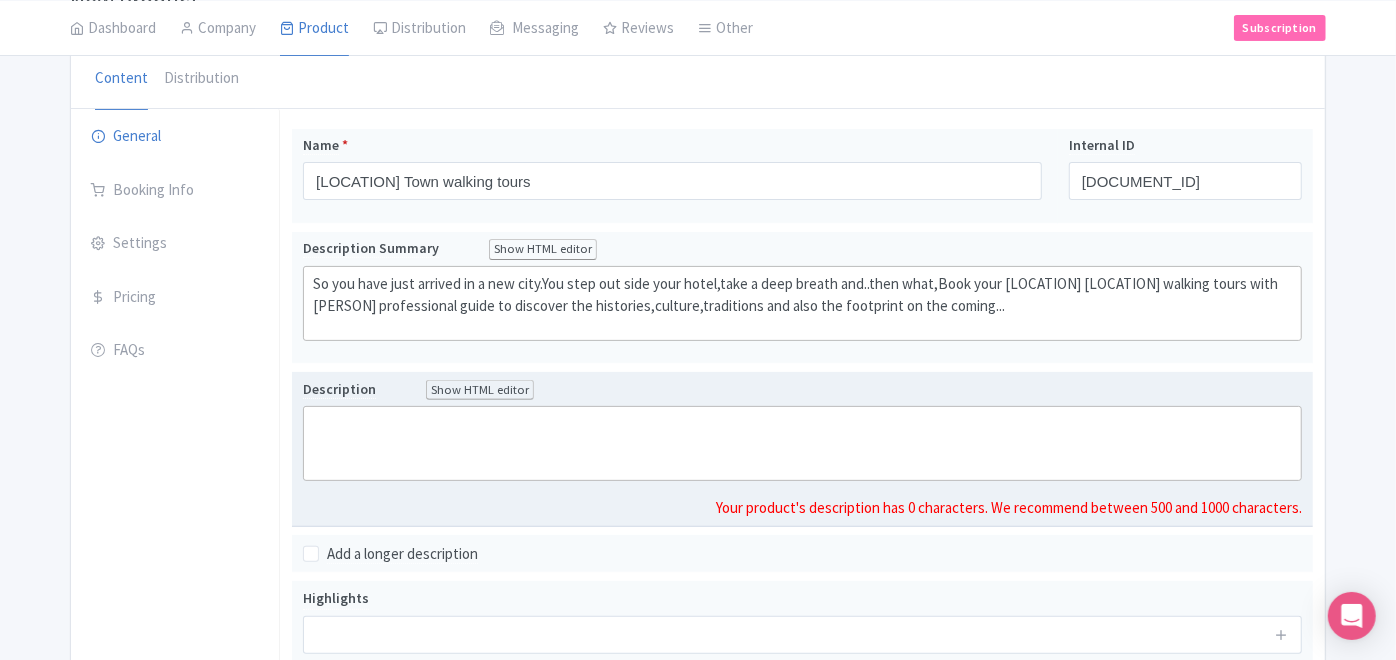 click 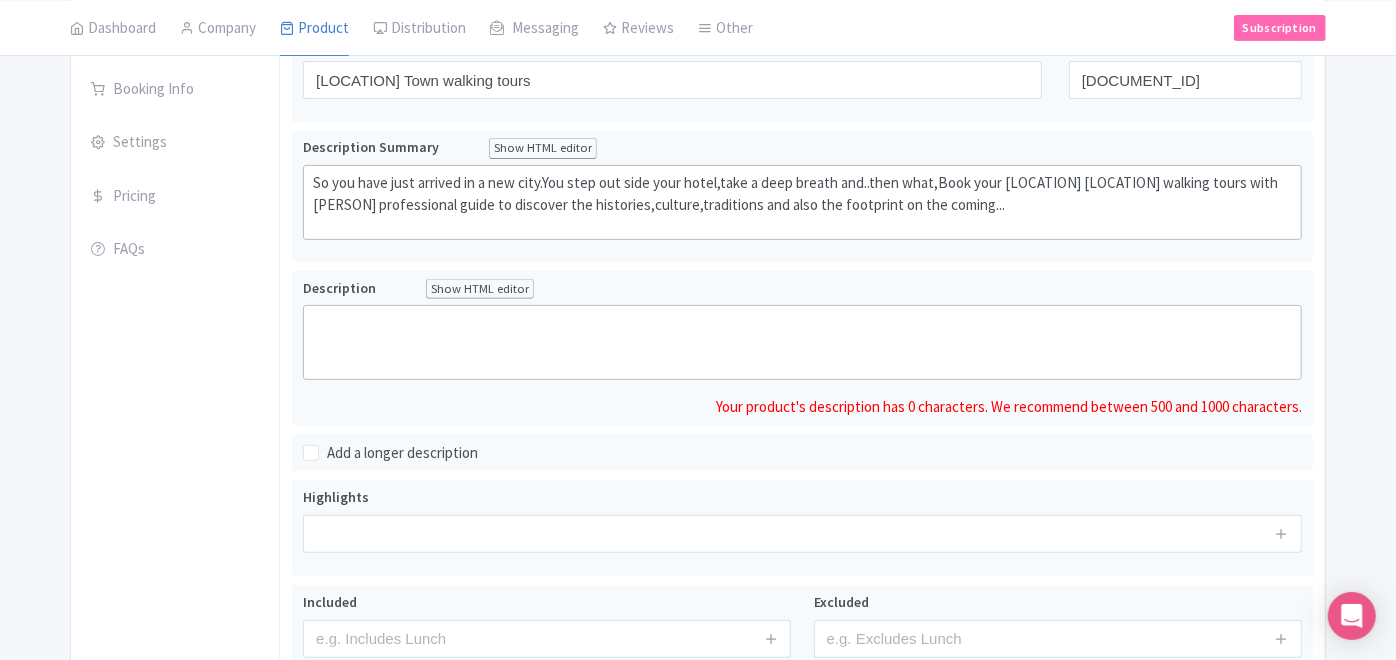 scroll, scrollTop: 308, scrollLeft: 0, axis: vertical 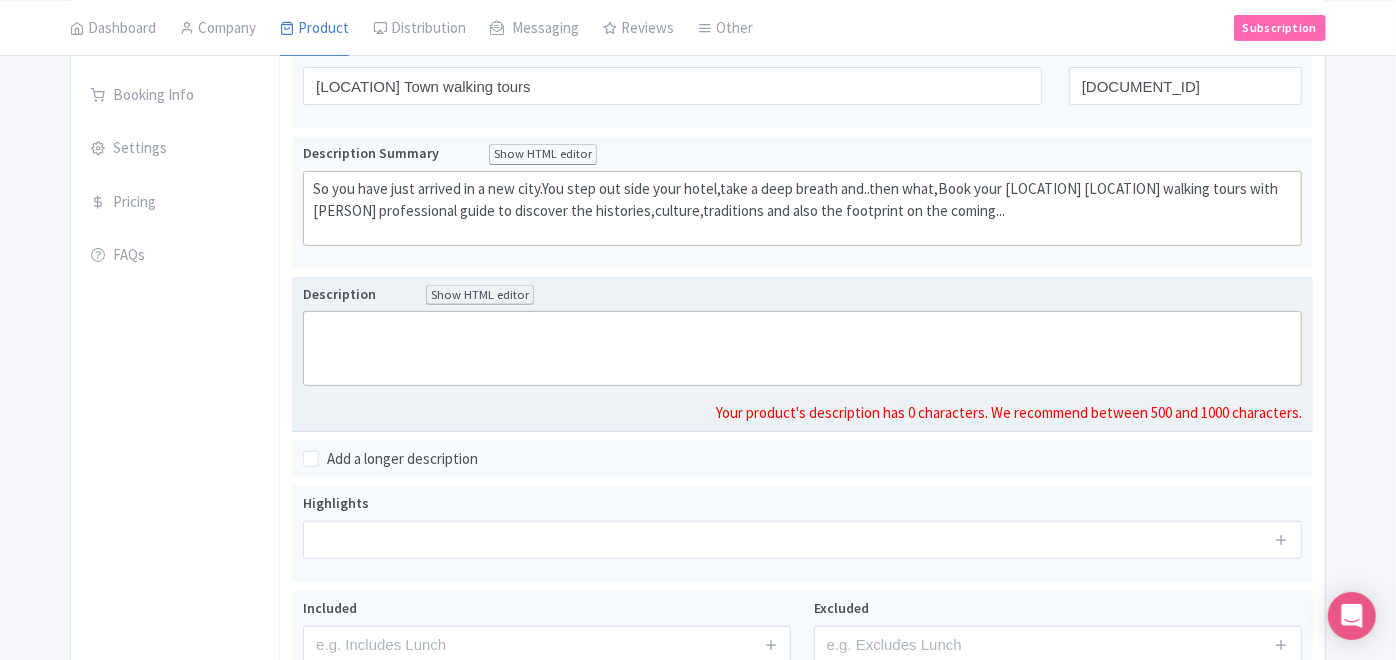 click 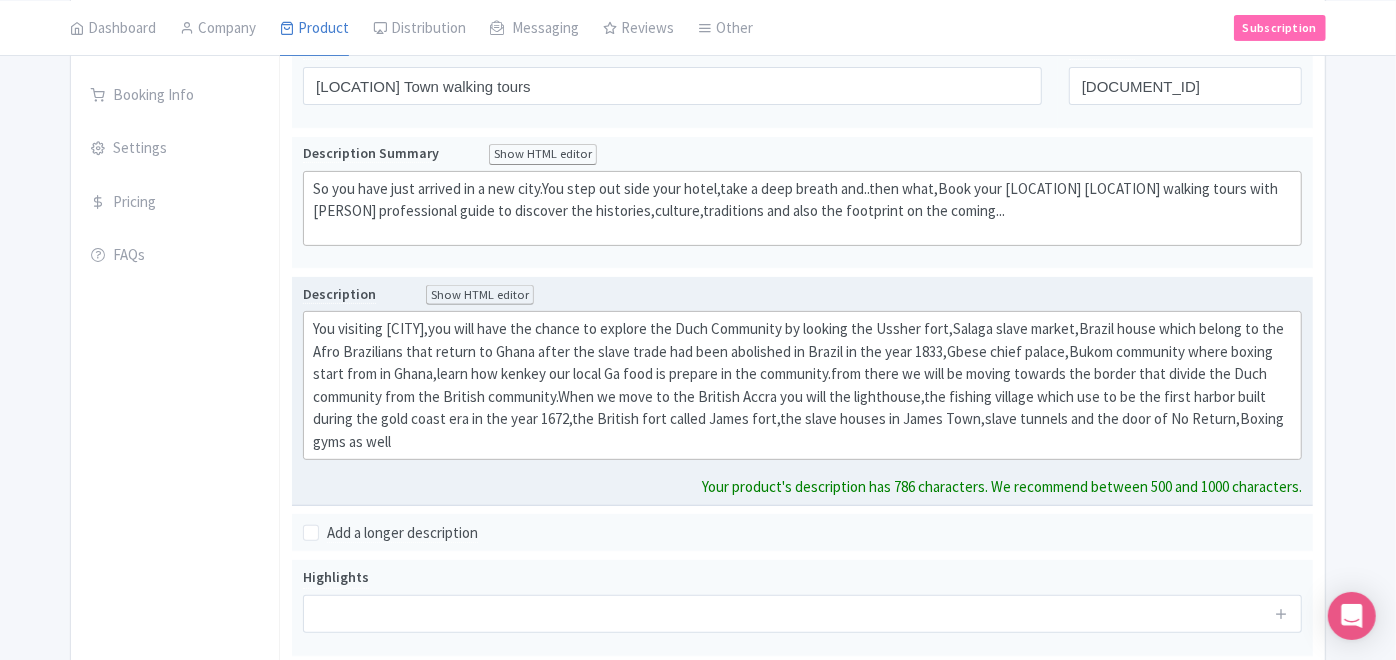 type on "<div>You visiting James Town,you will have the chance to explore the Duch Community by looking the Ussher fort,Salaga slave market,Brazil house which belong to the Afro Brazilians that return to Ghana after the slave trade had been abolished in Brazil in the year [YEAR],Gbese chief palace,Bukom community where boxing start from in Ghana,learn how kenkey our local Ga food is prepare in the community.from there we will be moving towards the border that divide the Duch community from the British community.When we move to the British Accra you will the lighthouse,the fishing village which use to be the first harbor built during the gold coast era in the year [YEAR],the British fort called James fort,the slave houses in James Town,slave tunnels and the door of No Return,Boxing gyms as well.</div>" 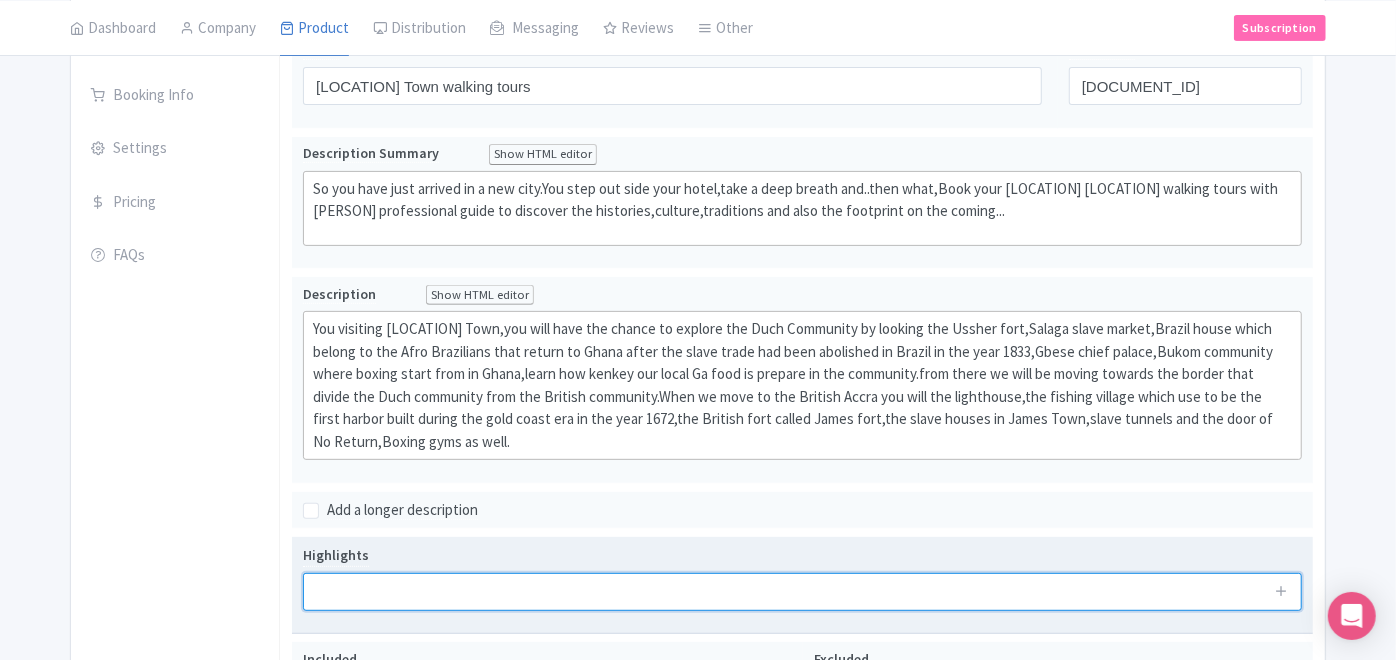 click at bounding box center (802, 592) 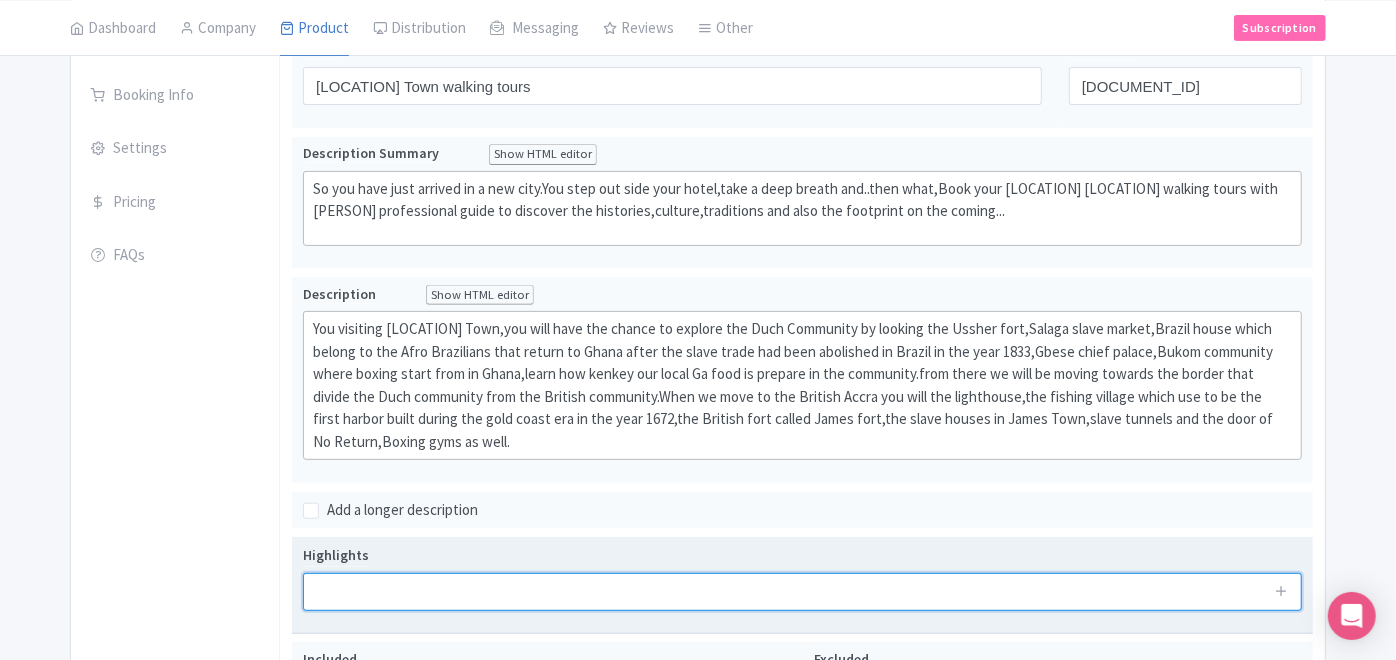 type on "i" 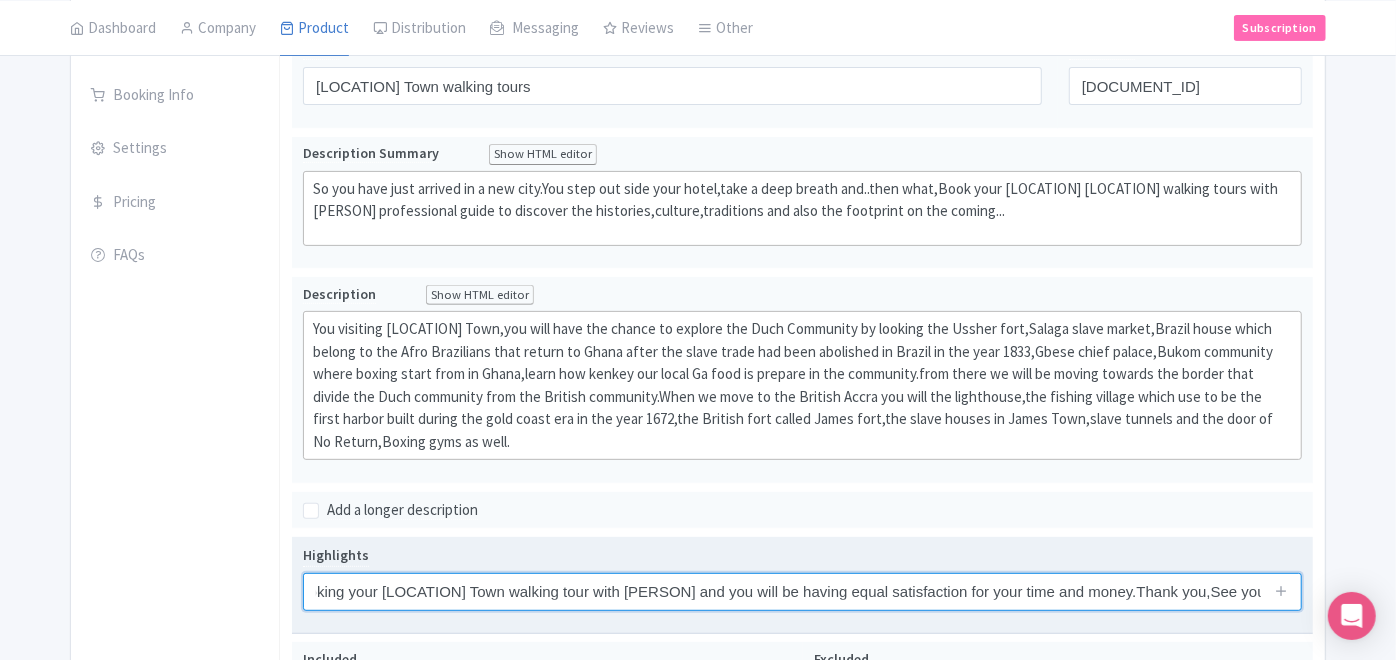 scroll, scrollTop: 0, scrollLeft: 260, axis: horizontal 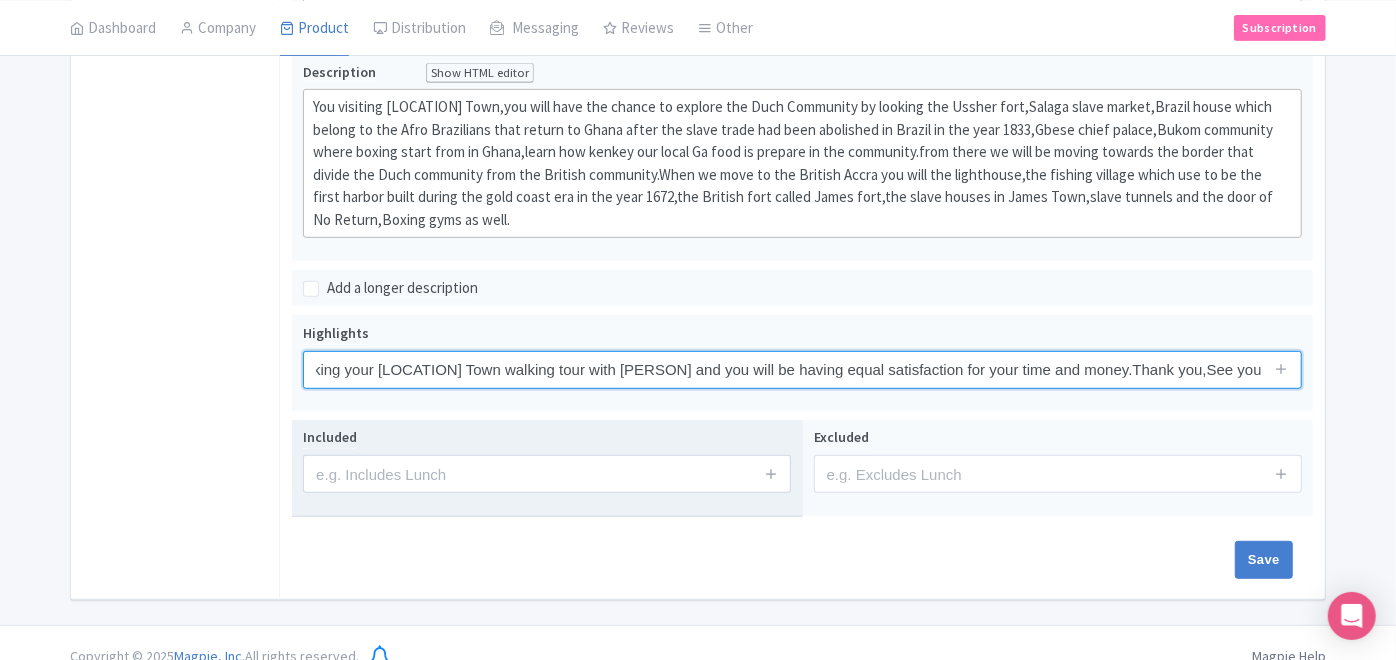 type on "I am just a booking away from you,booking your [LOCATION] Town walking tour with [PERSON] and you will be having equal satisfaction for your time and money.Thank you,See you soon." 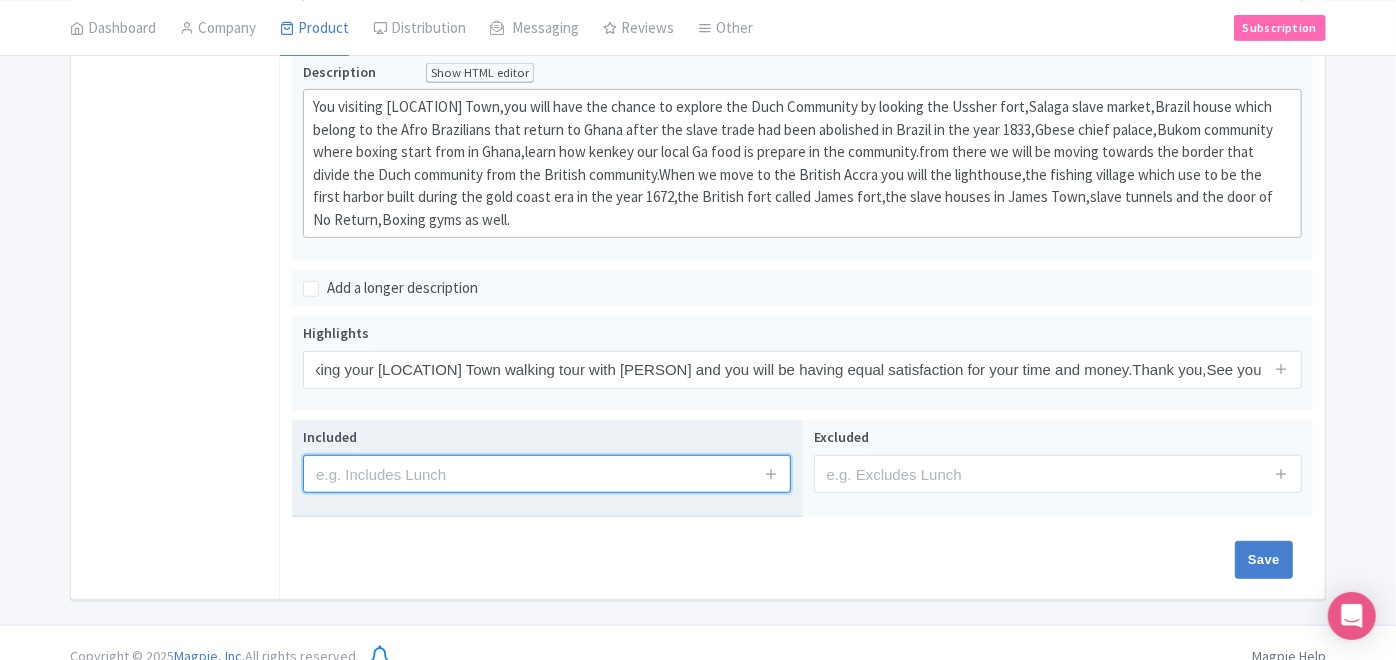 scroll, scrollTop: 0, scrollLeft: 0, axis: both 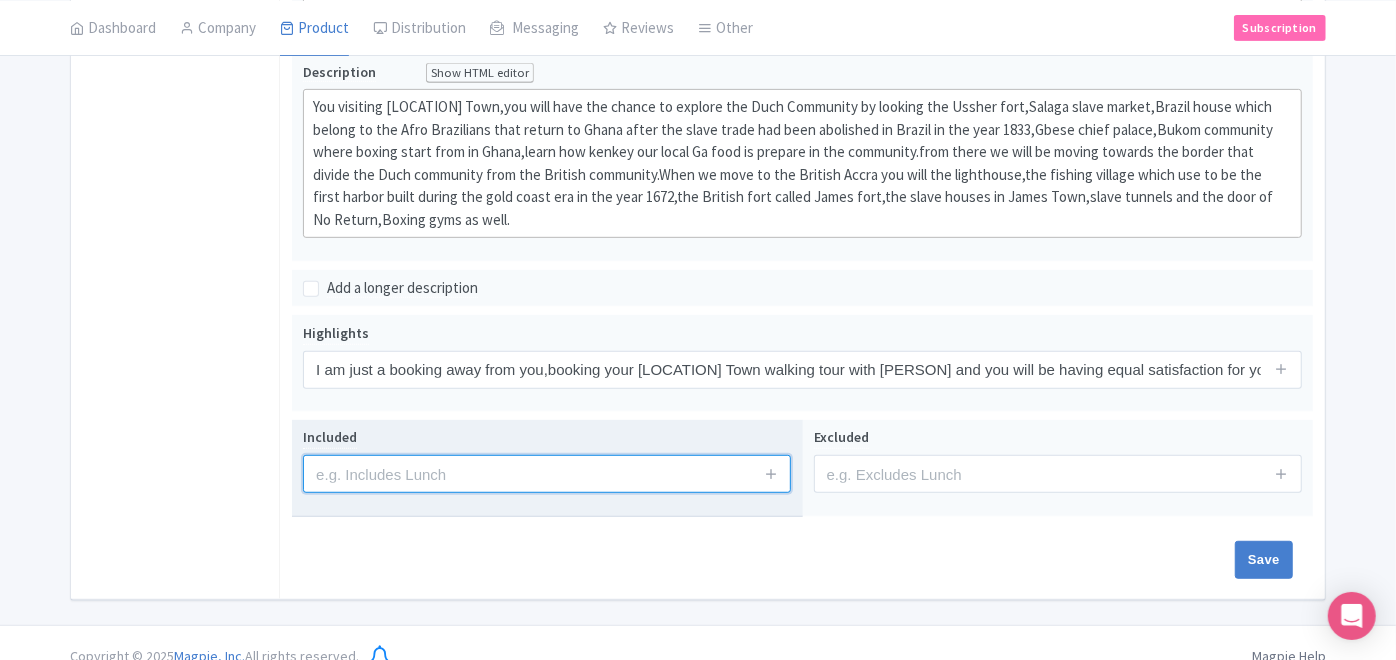 click at bounding box center [547, 474] 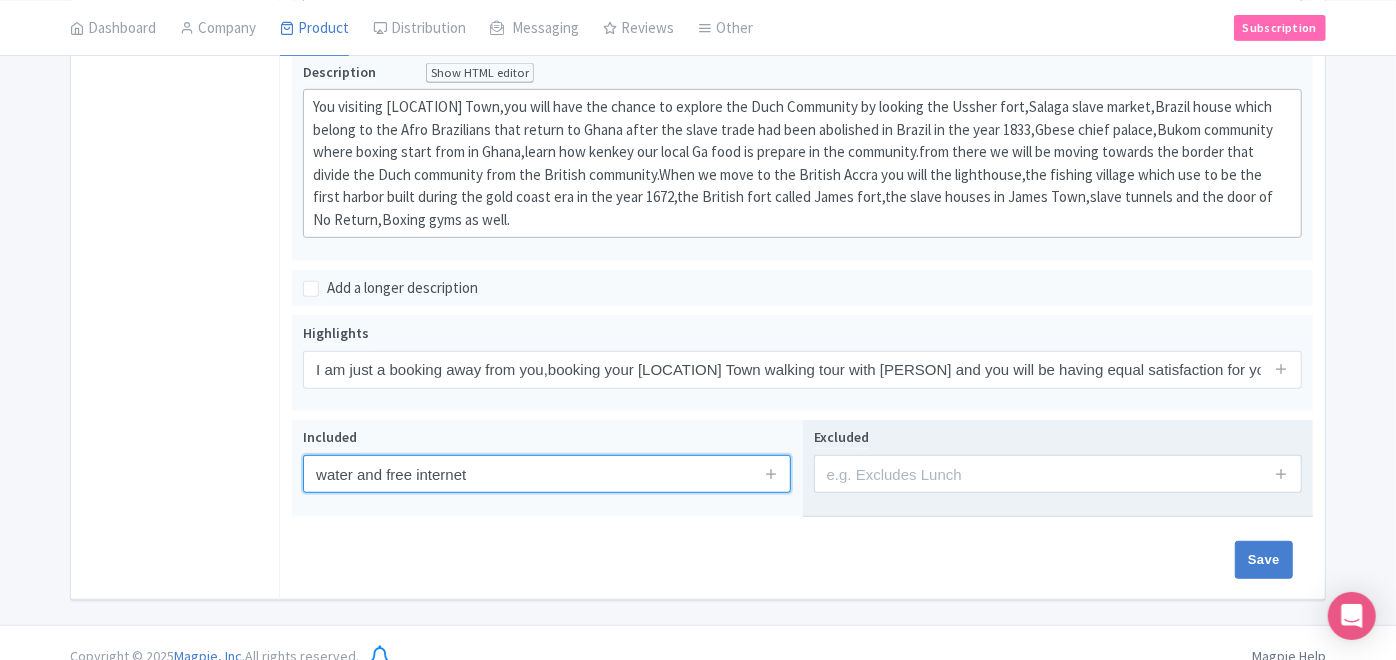 type on "water and free internet" 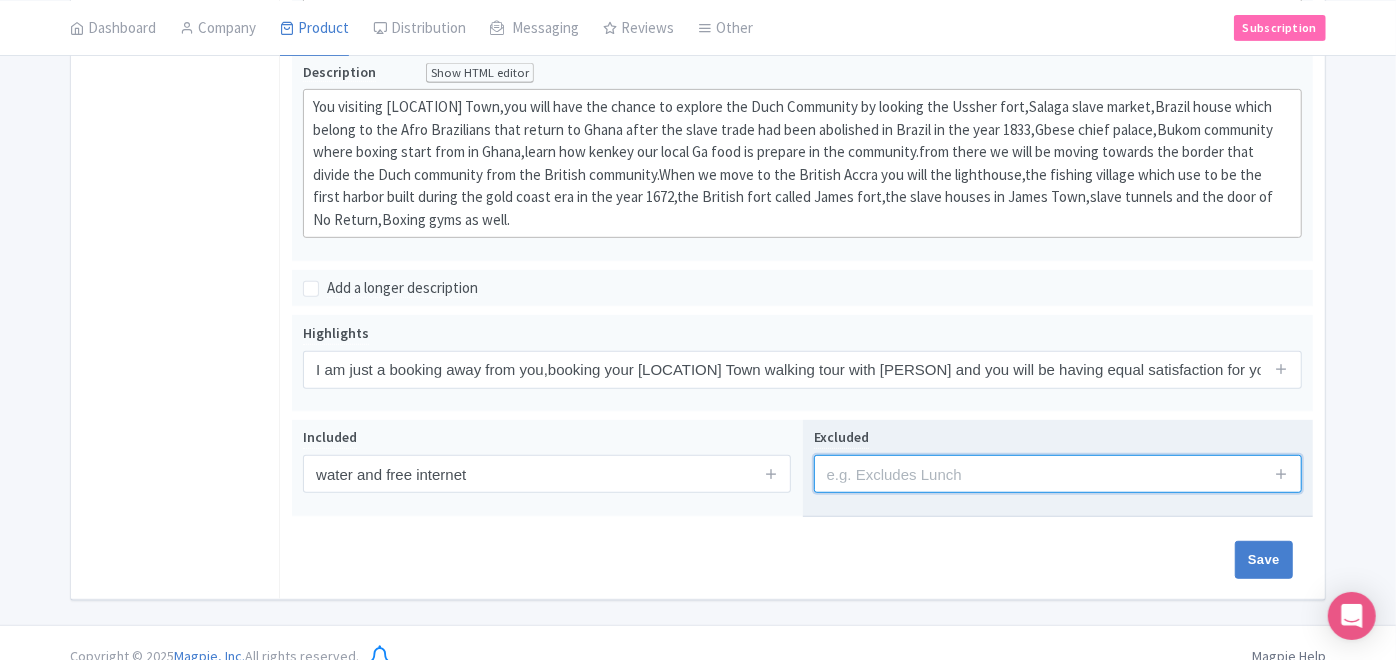click at bounding box center [1058, 474] 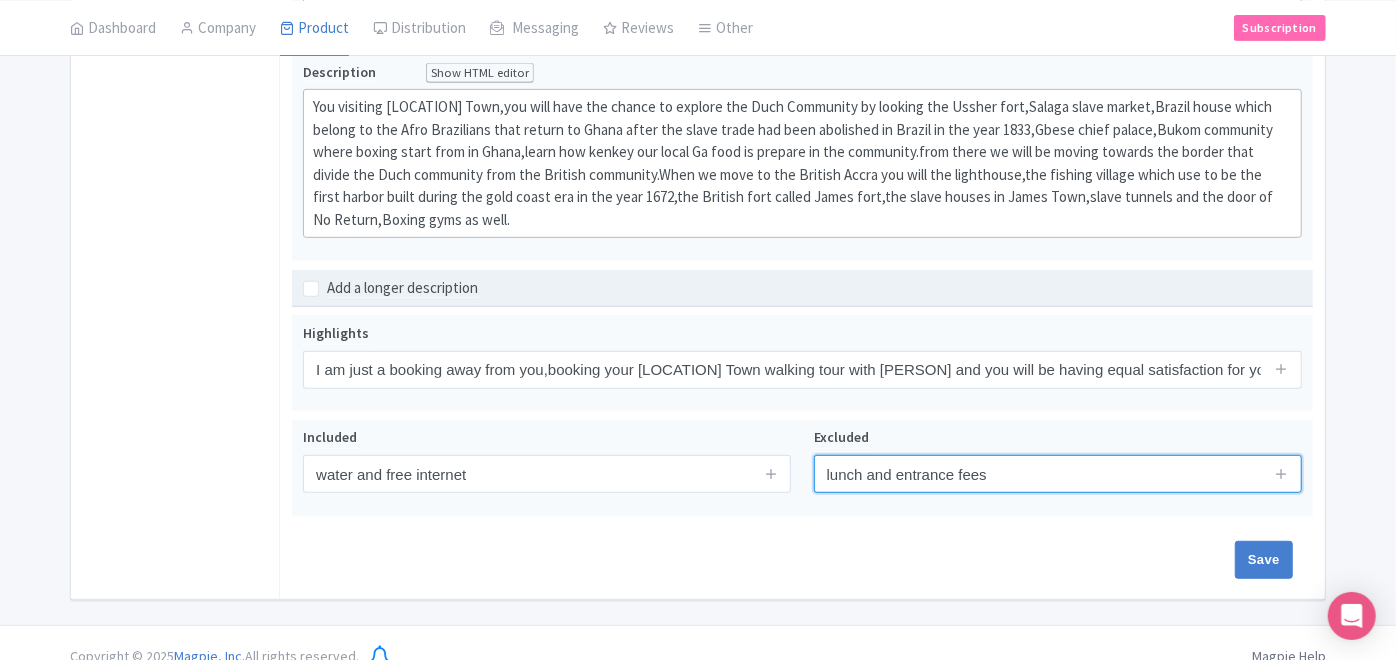 type on "lunch and entrance fees" 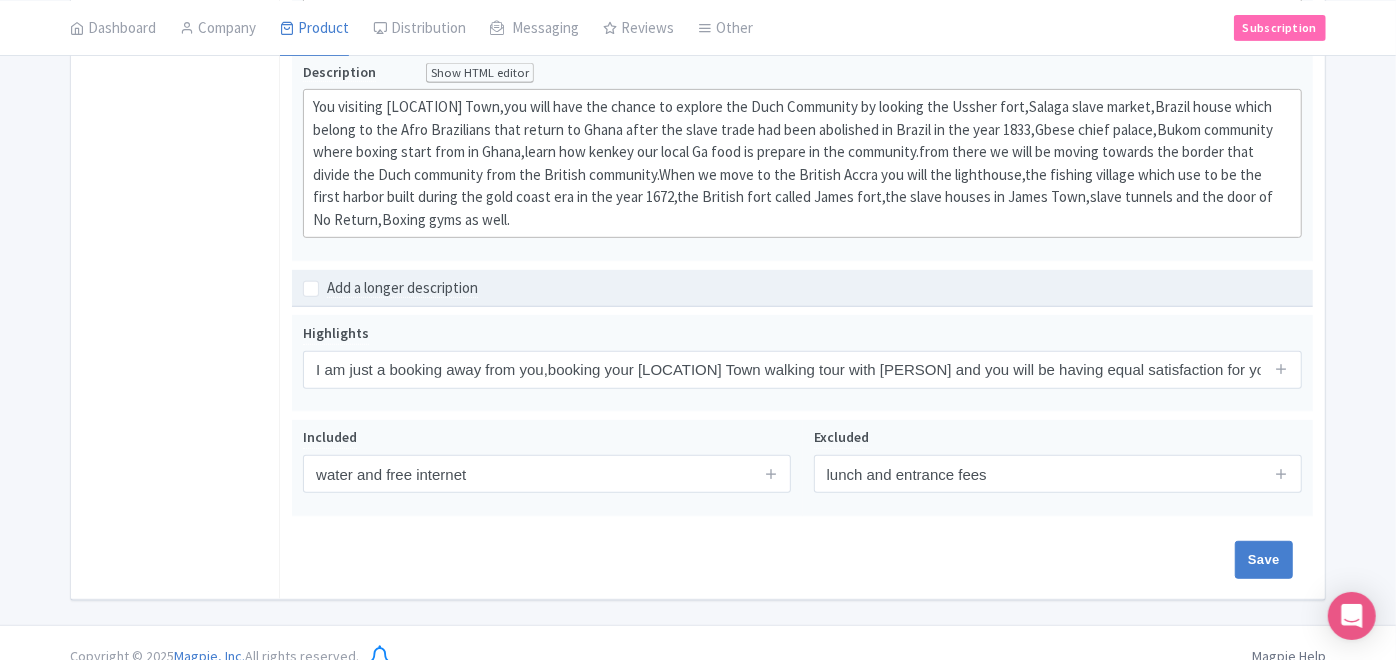 click on "Add a longer description" at bounding box center [402, 288] 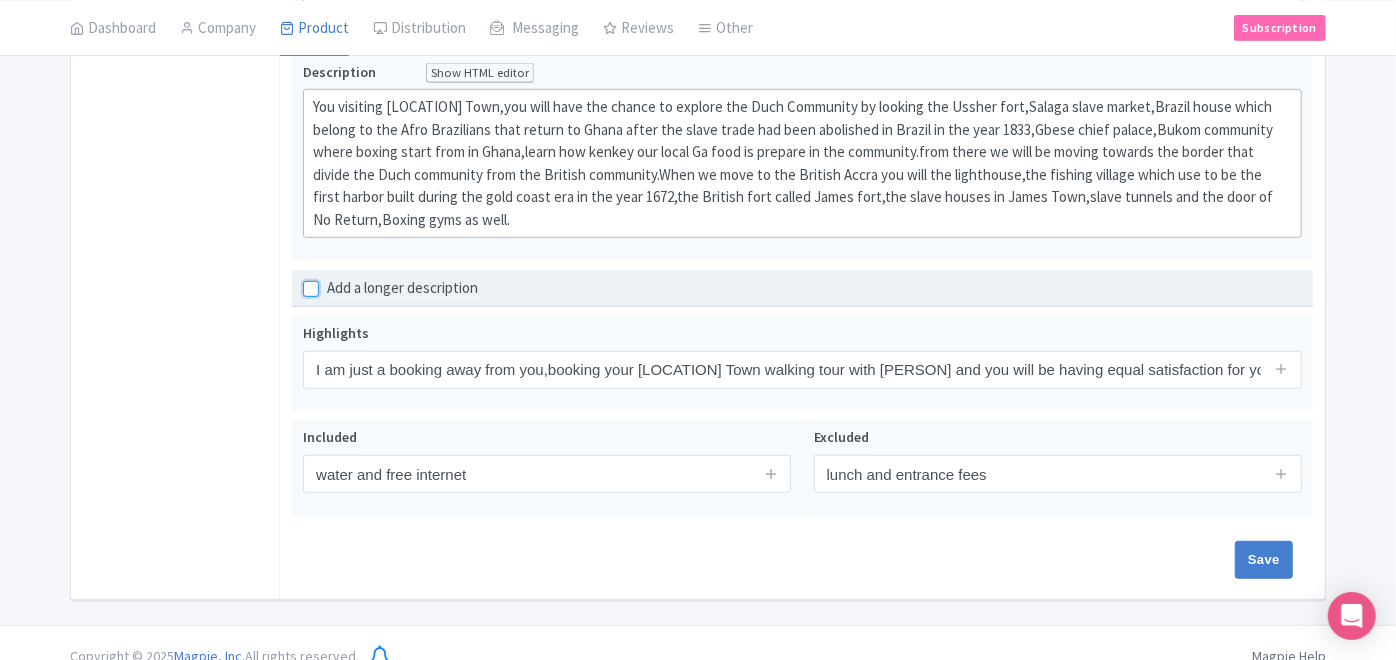 click on "Add a longer description" at bounding box center (333, 282) 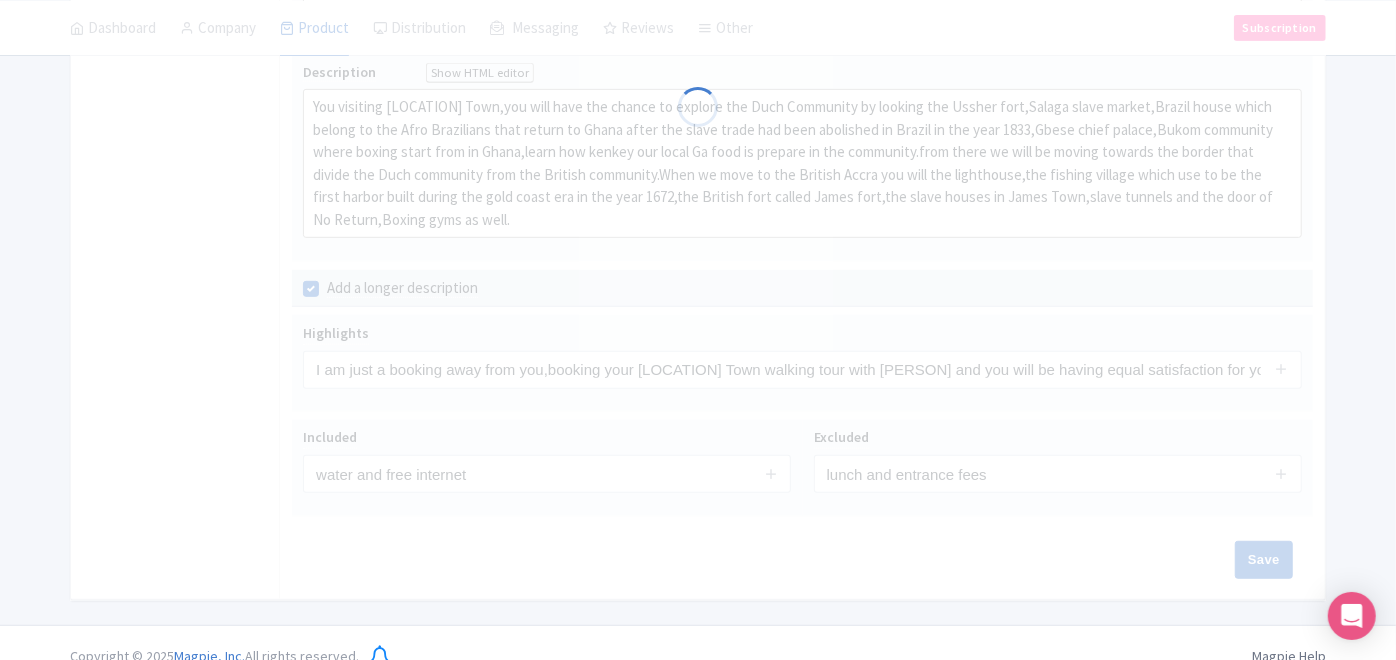 scroll, scrollTop: 0, scrollLeft: 0, axis: both 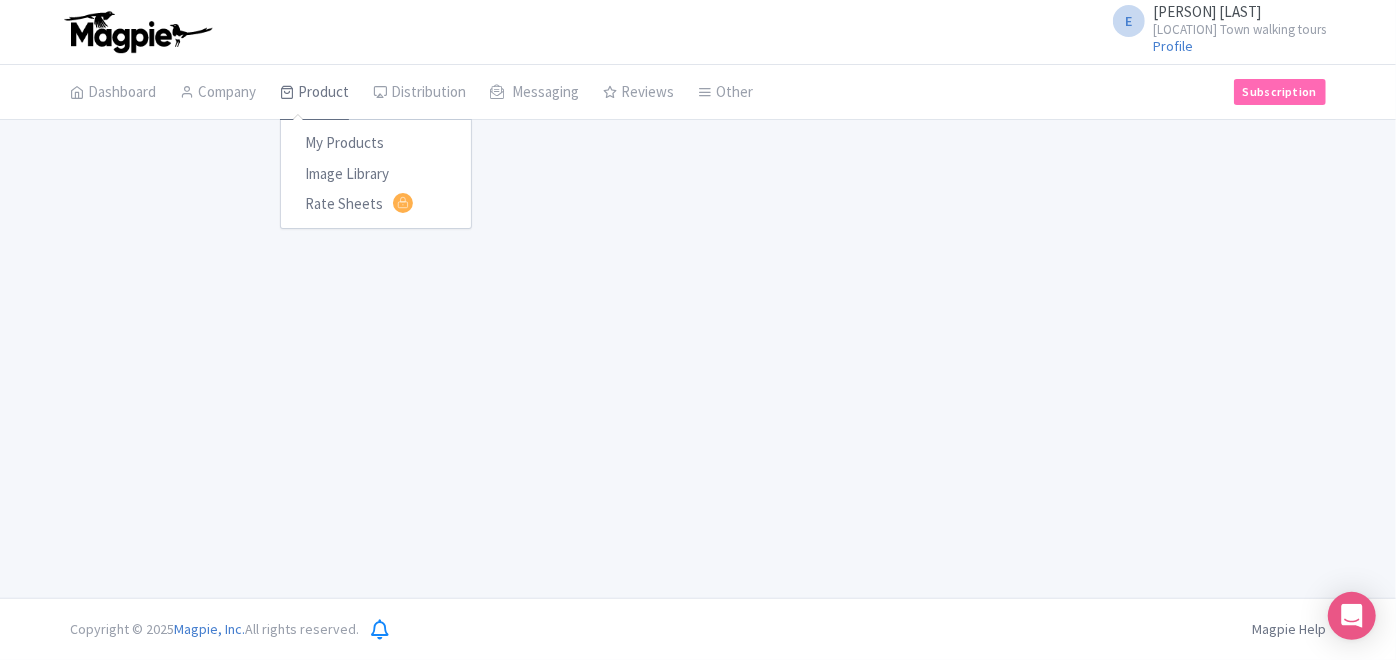 click on "Product" at bounding box center [314, 93] 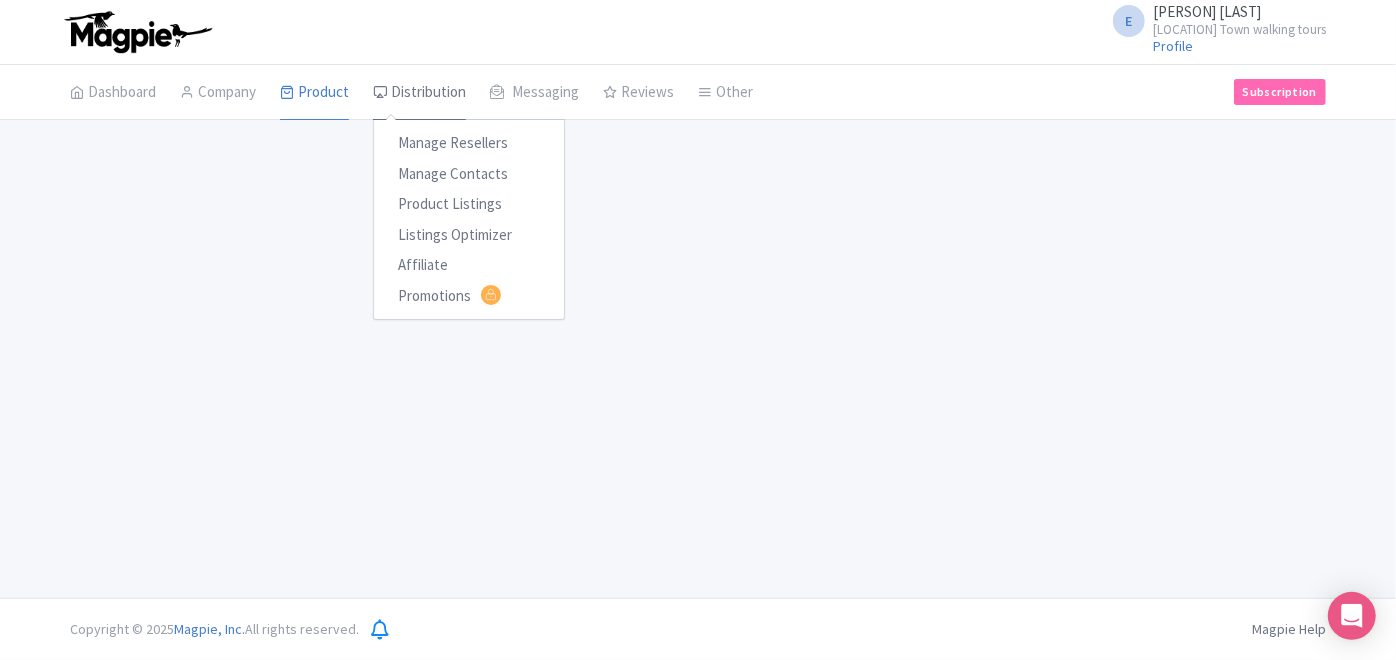 click on "Distribution" at bounding box center (419, 93) 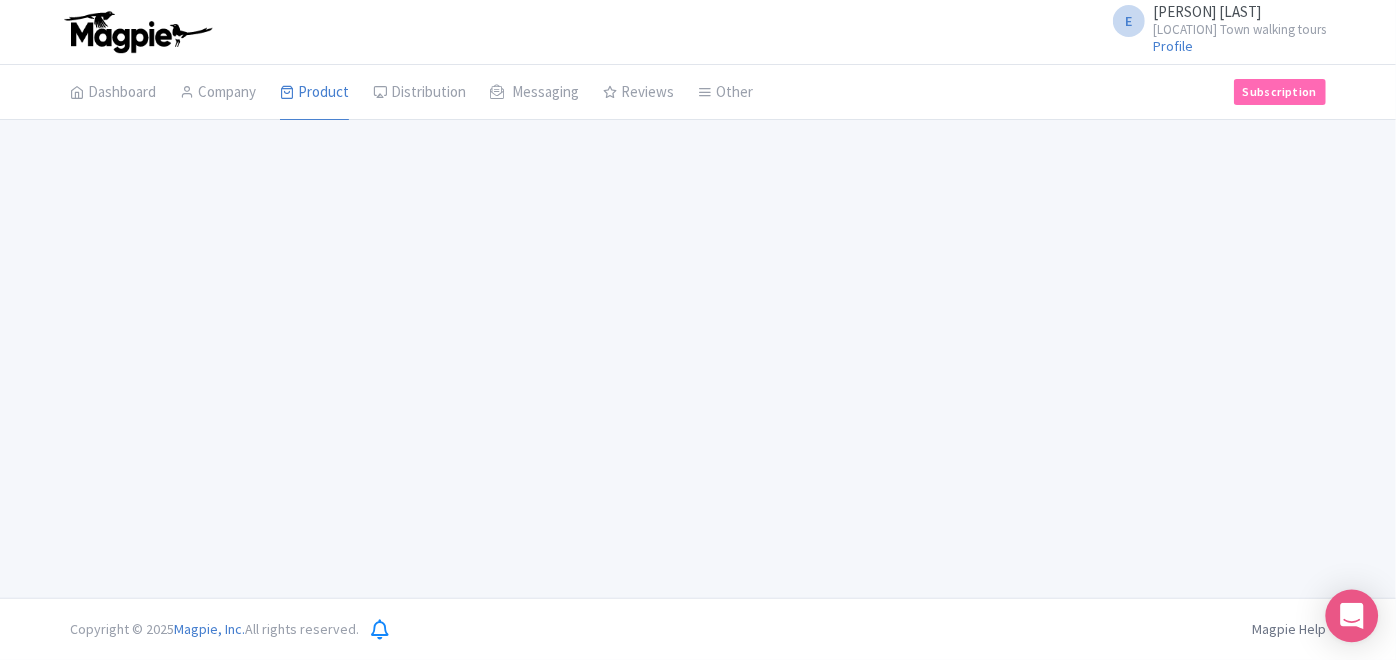 click 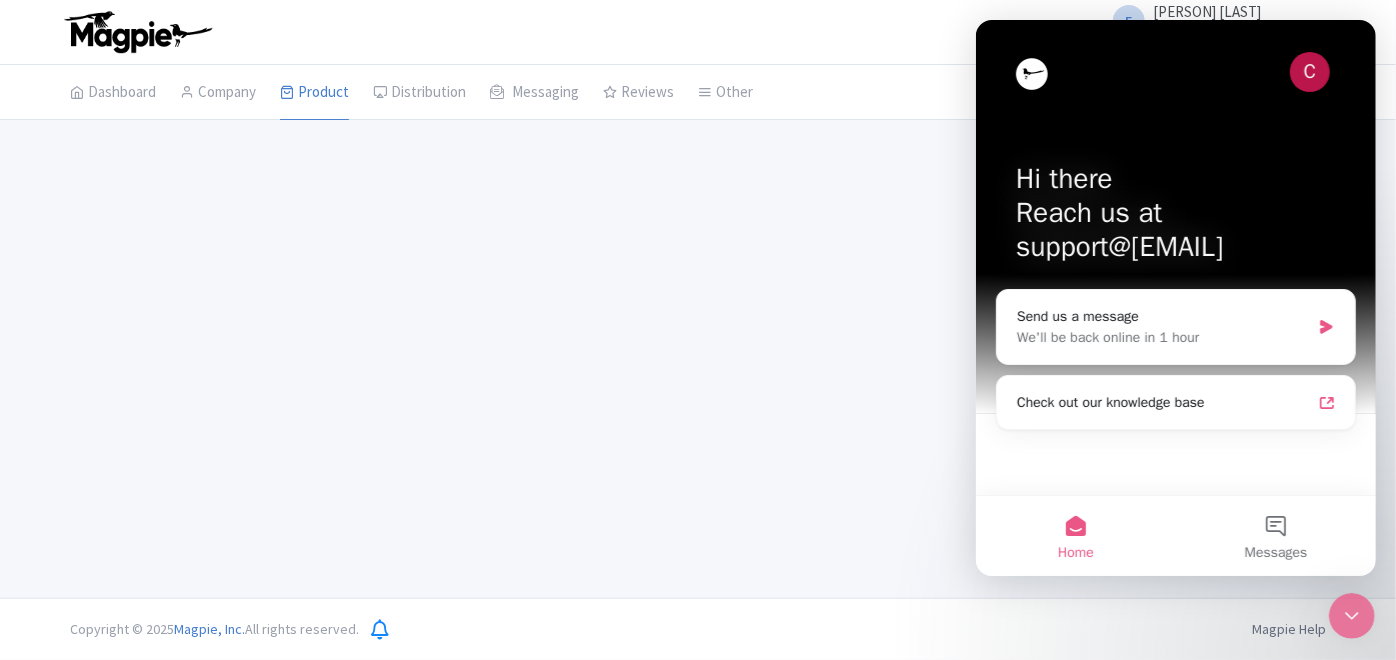 scroll, scrollTop: 0, scrollLeft: 0, axis: both 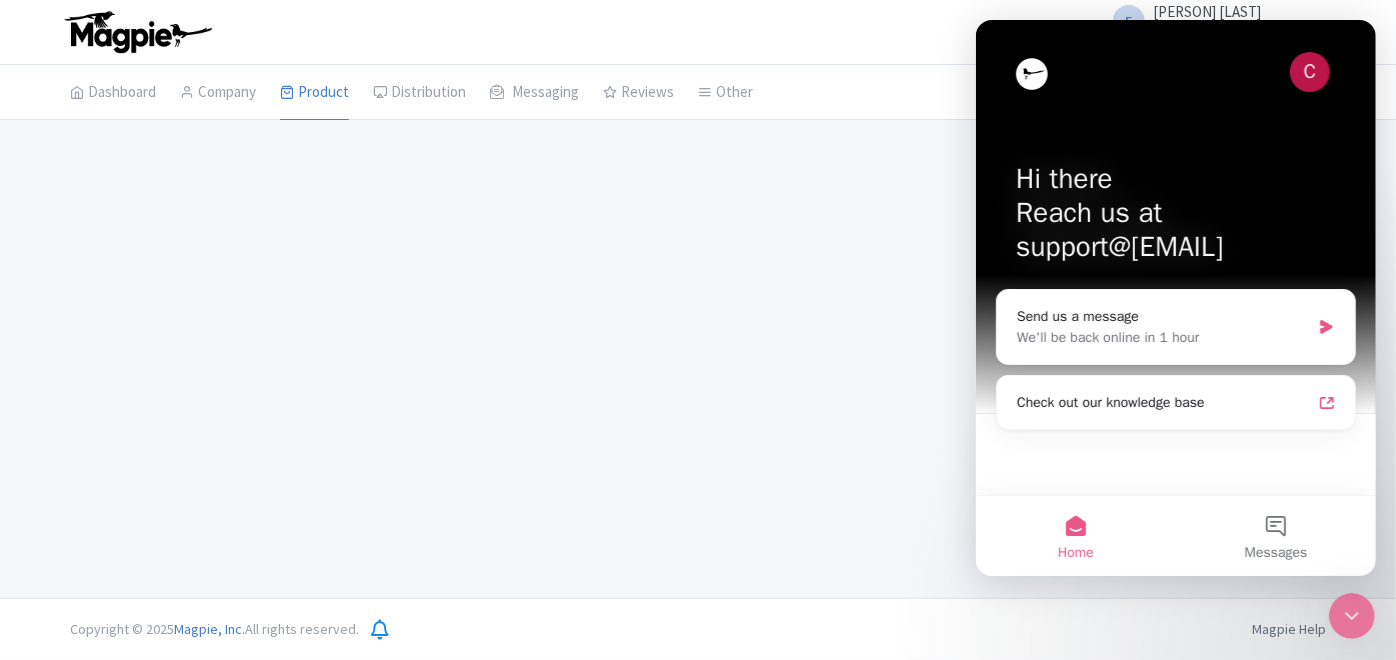 click on "E
[PERSON]
[LOCATION] walking tours
Profile
Users
Settings
Sign out
Dashboard
Company
Product
My Products
Image Library
Rate Sheets
Distribution
Manage Resellers
Manage Contacts
Product Listings
Listings Optimizer
Affiliate
Promotions
Messaging
Outbox
New Announcement
Manage Message Templates
Reviews
Review Dashboard
Manage
Analytics
Tools
Other
Help Documents
Connections
View All Magpie Products
Magpie Pricing
Subscription
Enterprise Information
Email
Contact Support
Upgrade
Premium
Up to 10 Products
$69
Premium Plus
Up to 50 Products
$119
Enterprise
Request a quote
Success" at bounding box center (698, 299) 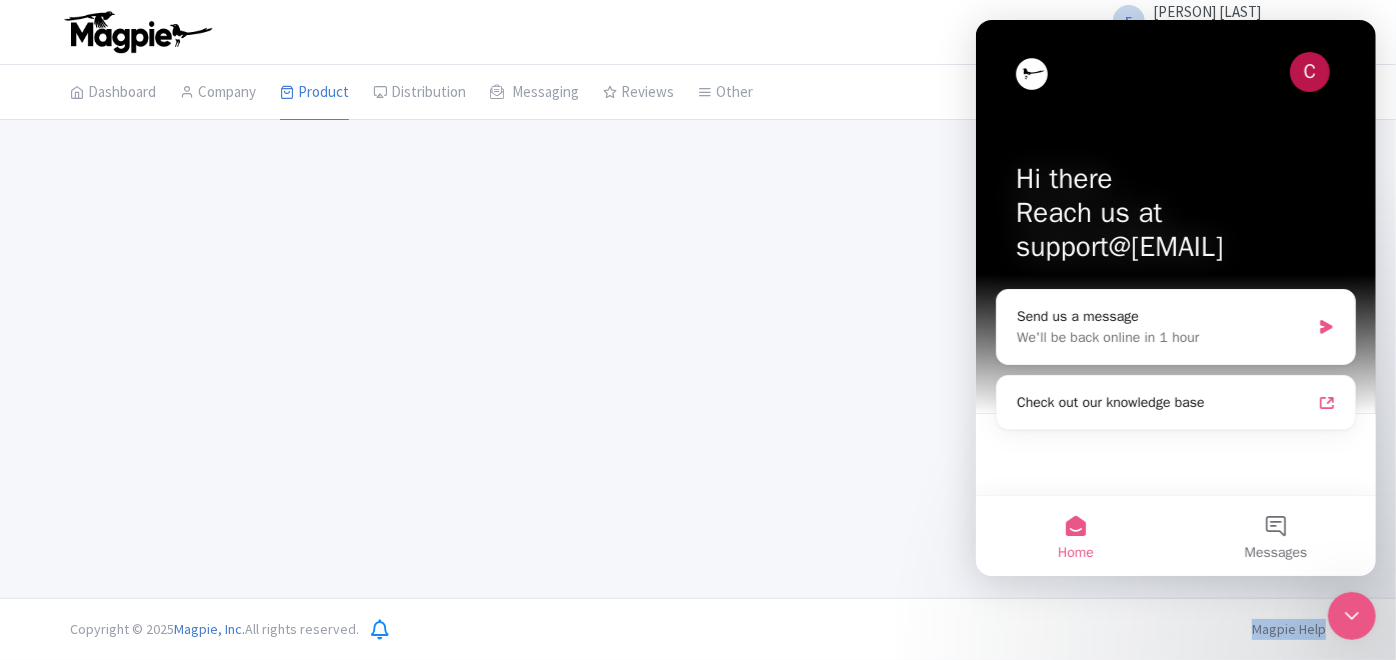 drag, startPoint x: 2164, startPoint y: 855, endPoint x: 1346, endPoint y: 616, distance: 852.2001 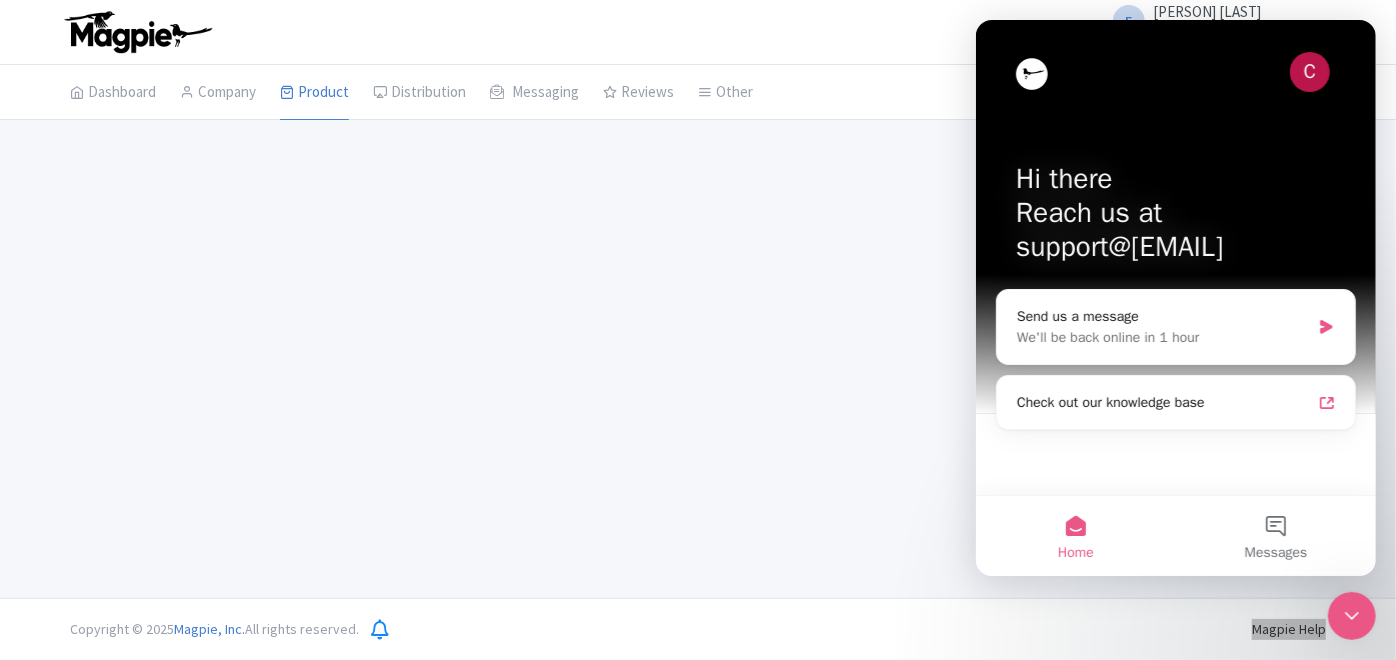 click 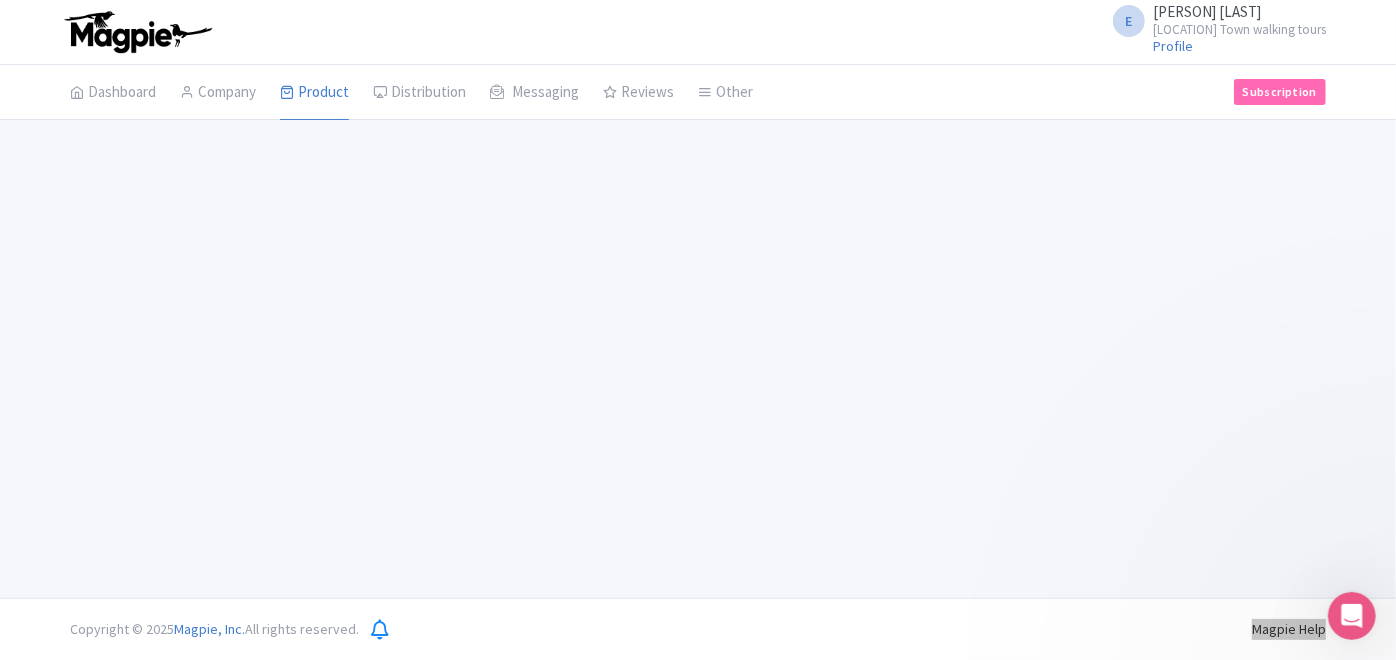 scroll, scrollTop: 0, scrollLeft: 0, axis: both 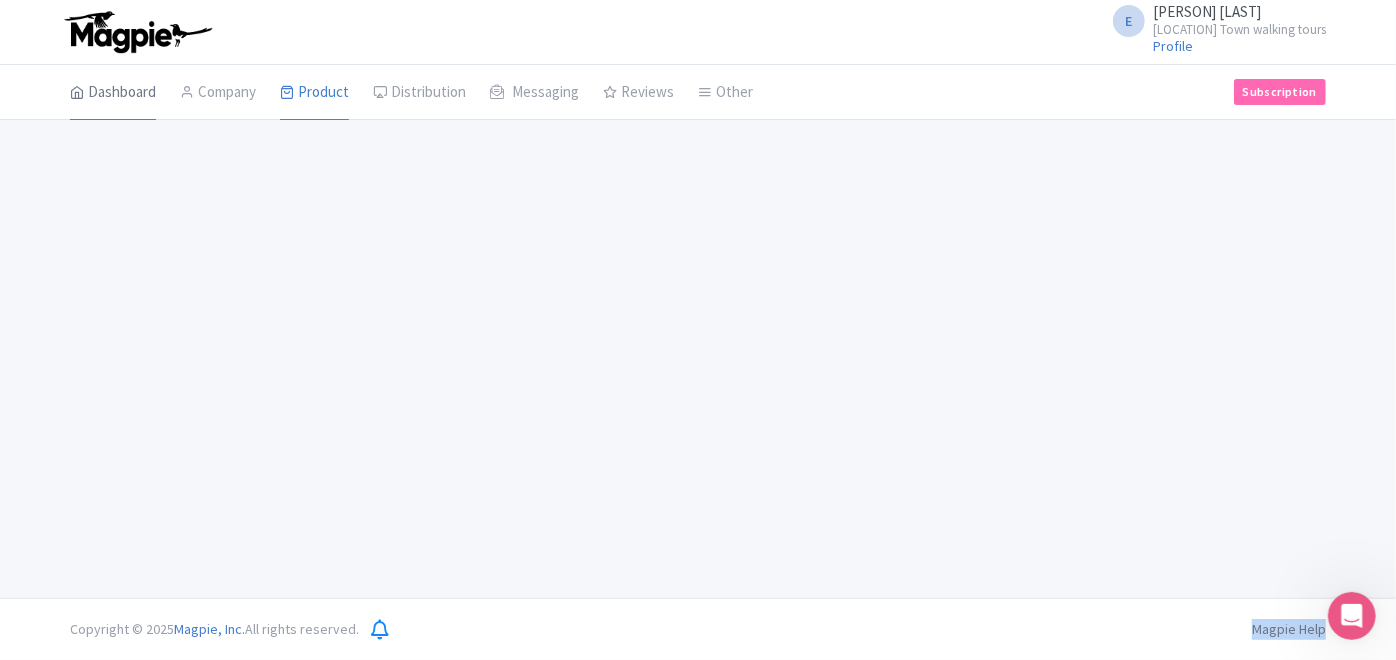 click on "Dashboard" at bounding box center [113, 93] 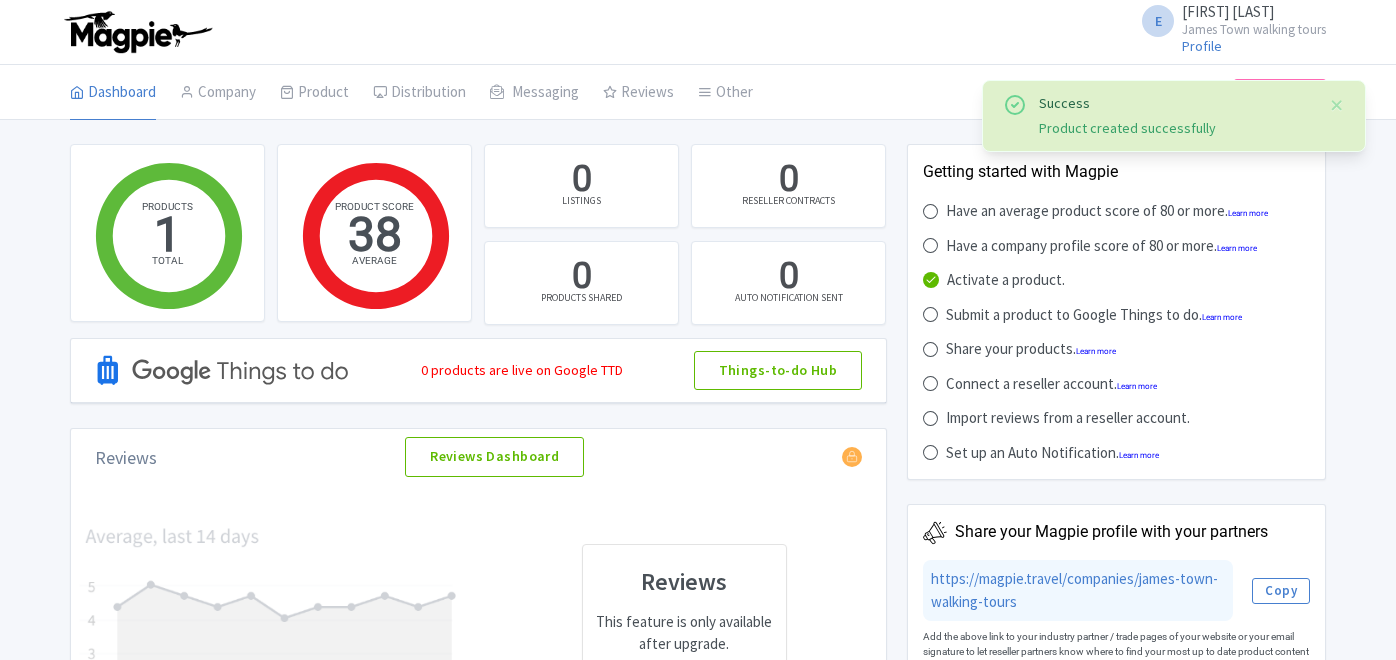 scroll, scrollTop: 0, scrollLeft: 0, axis: both 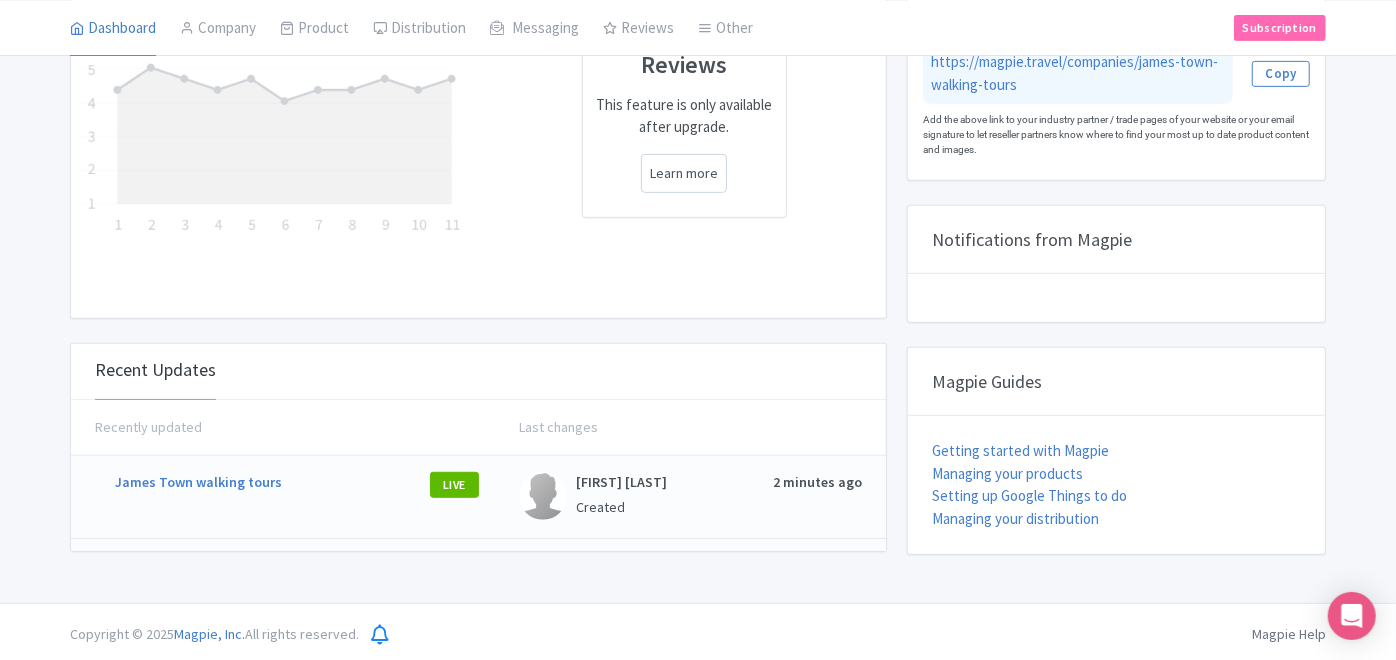 click on "LIVE" at bounding box center (415, 497) 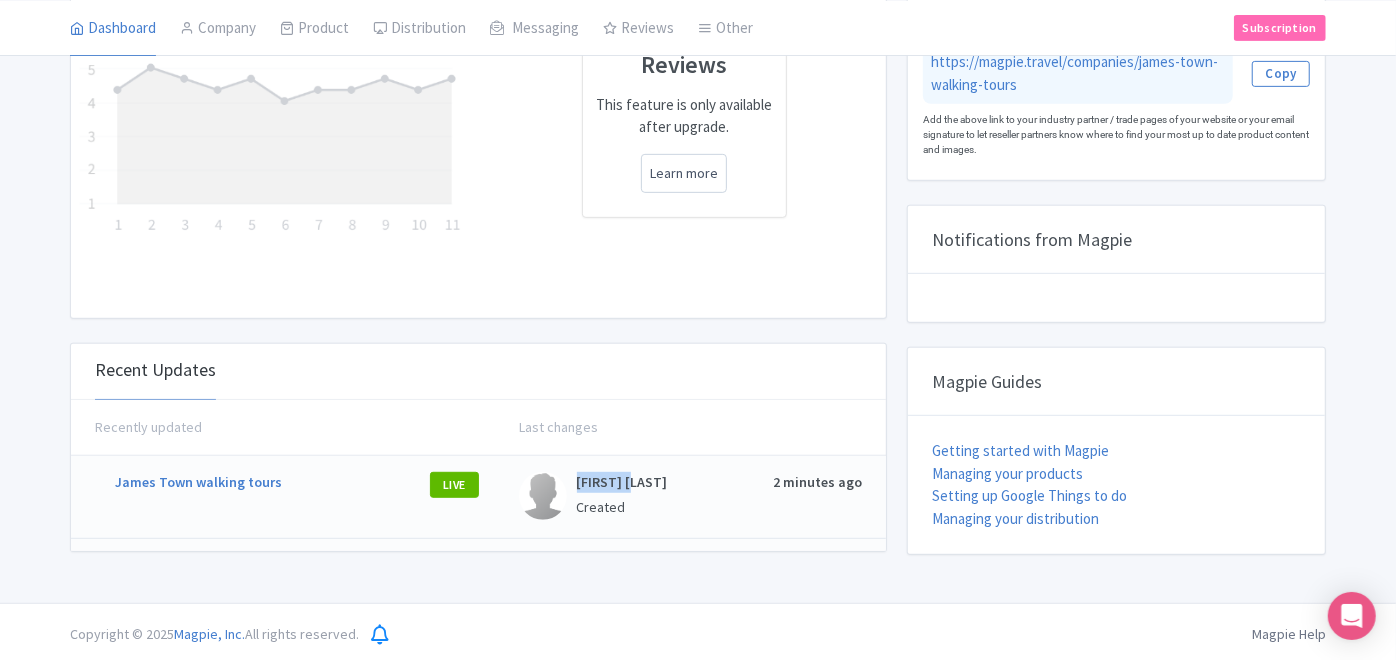 click on "LIVE" at bounding box center (415, 497) 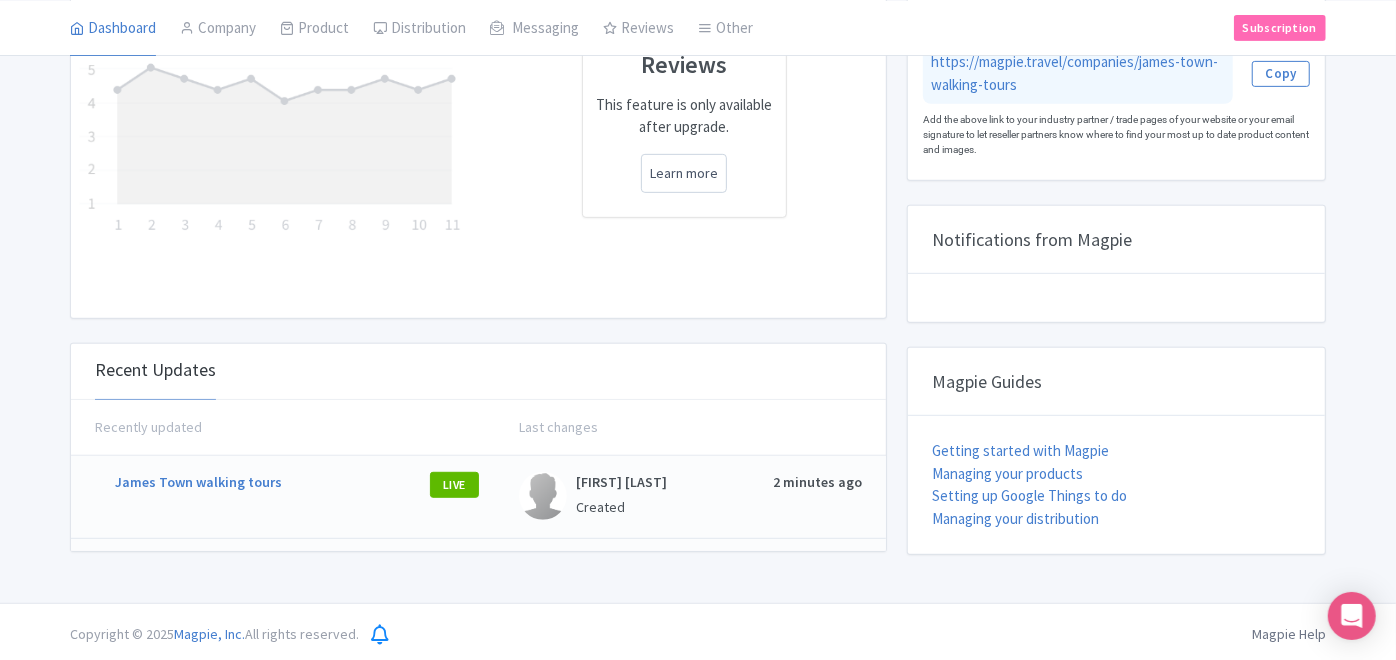drag, startPoint x: 451, startPoint y: 487, endPoint x: 469, endPoint y: 521, distance: 38.470768 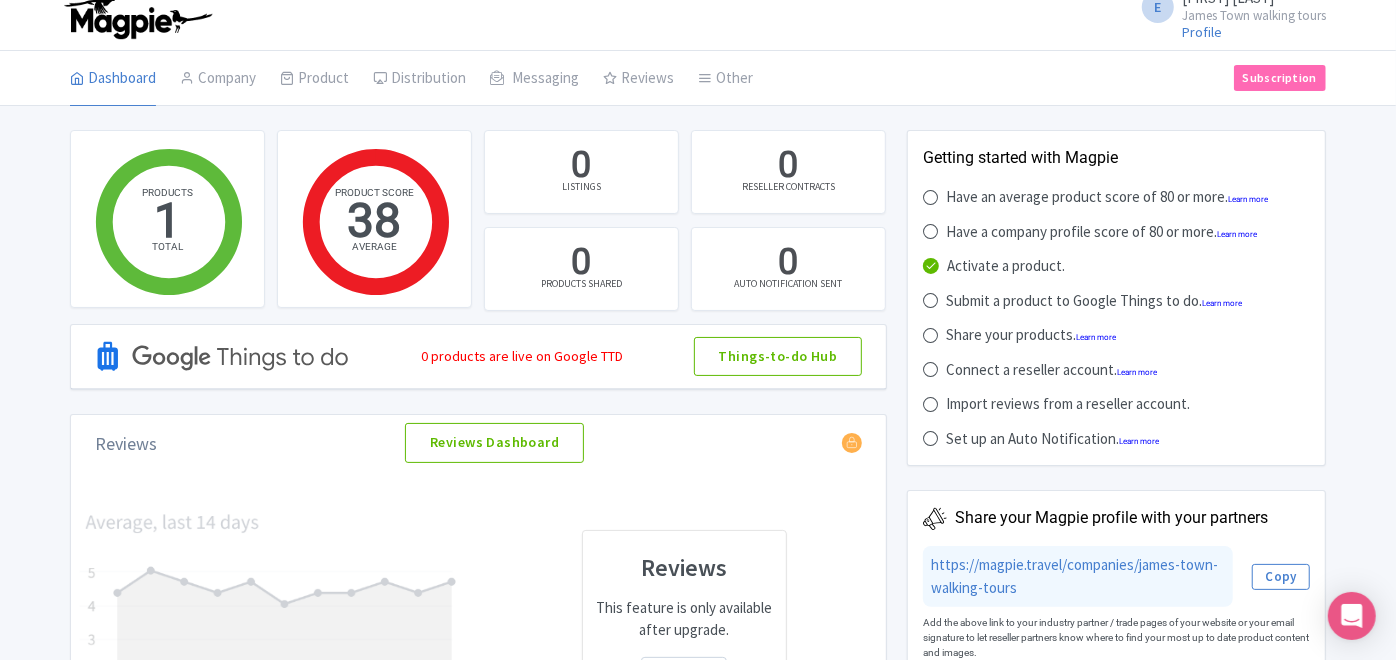 scroll, scrollTop: 0, scrollLeft: 0, axis: both 